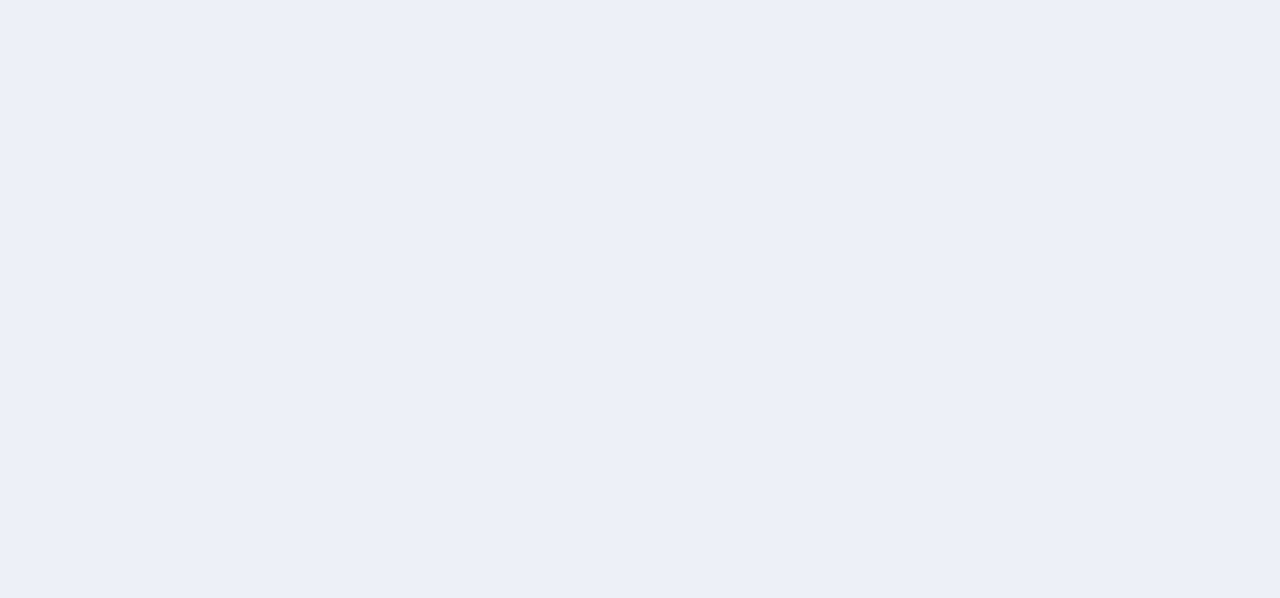 scroll, scrollTop: 0, scrollLeft: 0, axis: both 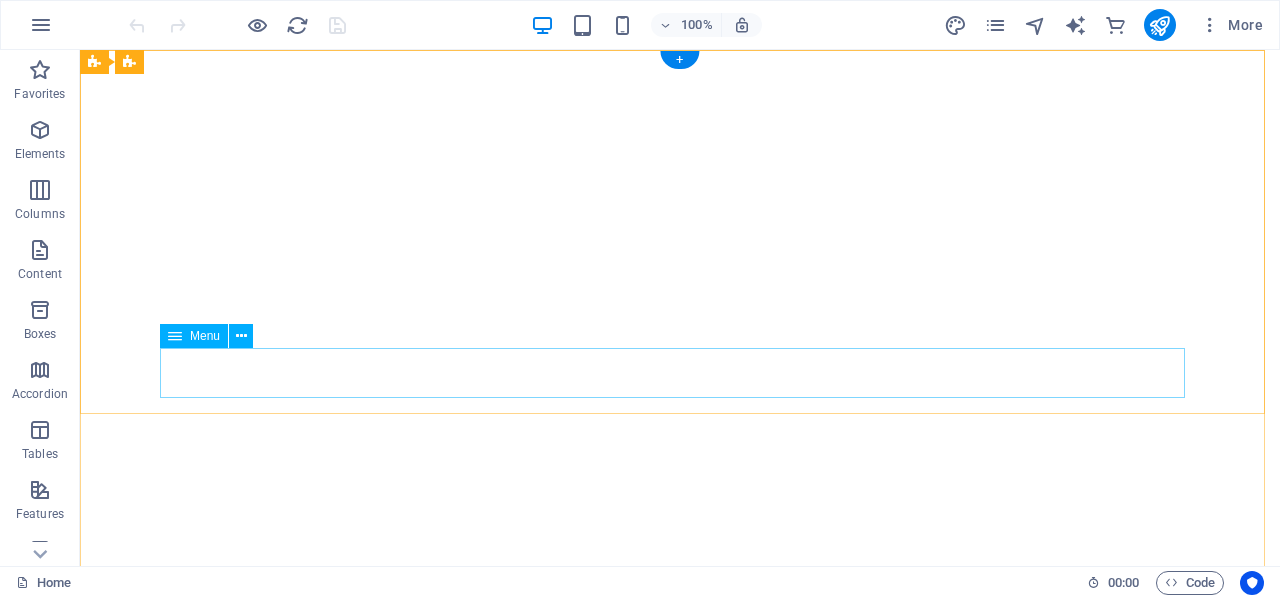 click on "Home About Coaching Reviews Contact" at bounding box center (680, 1048) 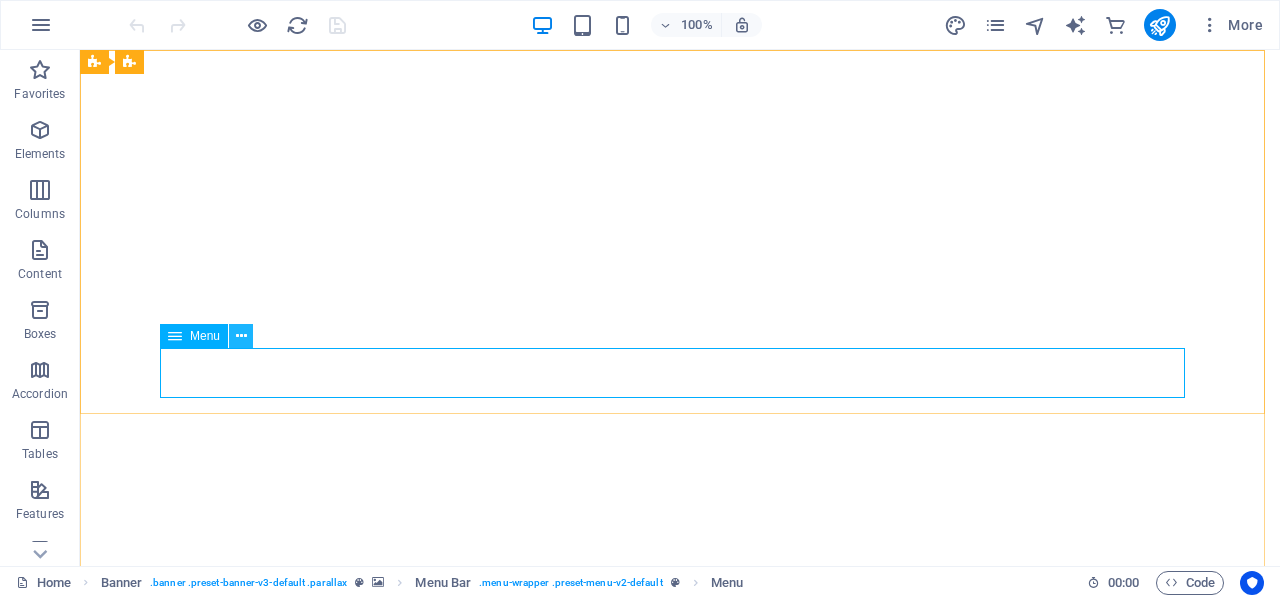 click at bounding box center (241, 336) 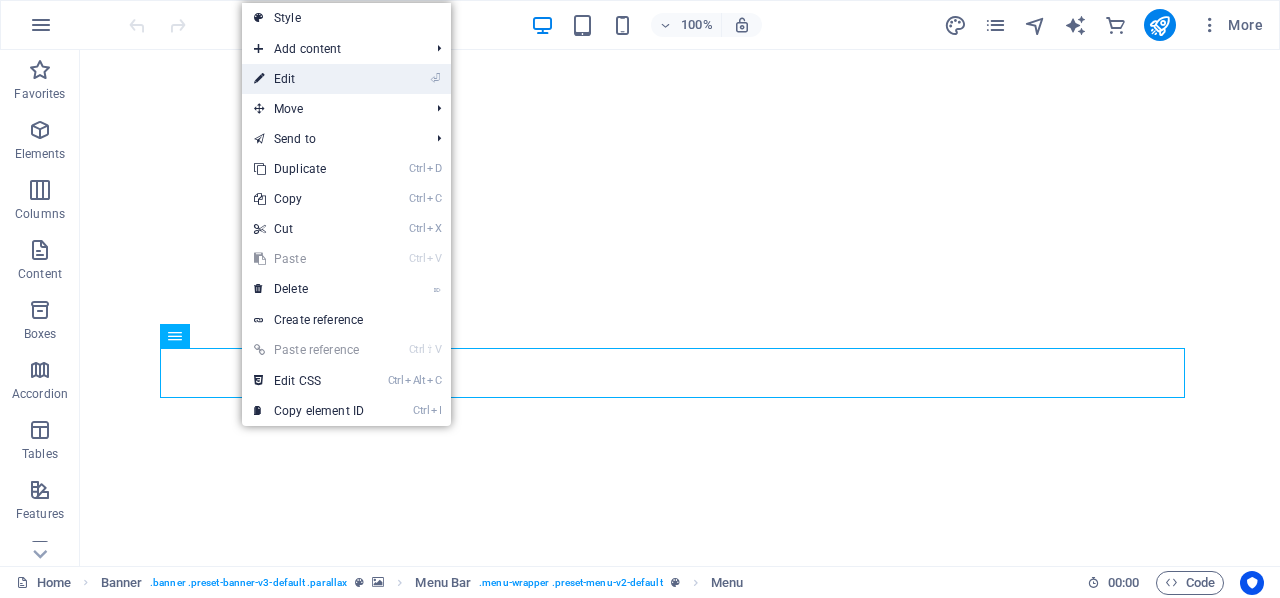 click on "⏎  Edit" at bounding box center (309, 79) 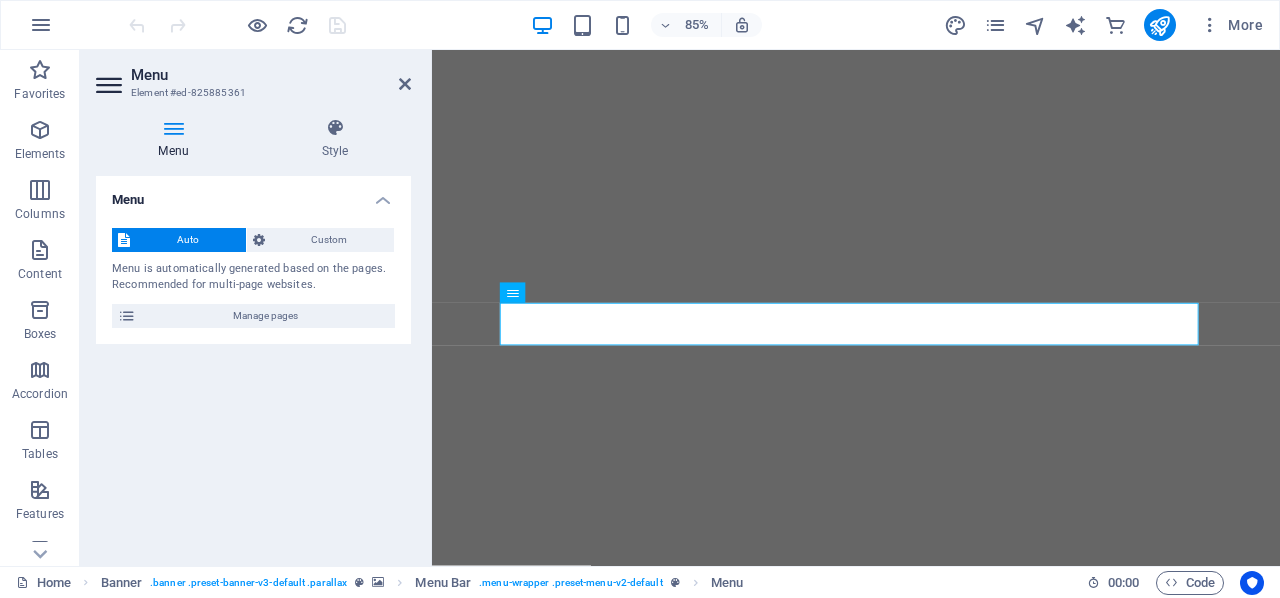 click at bounding box center [173, 128] 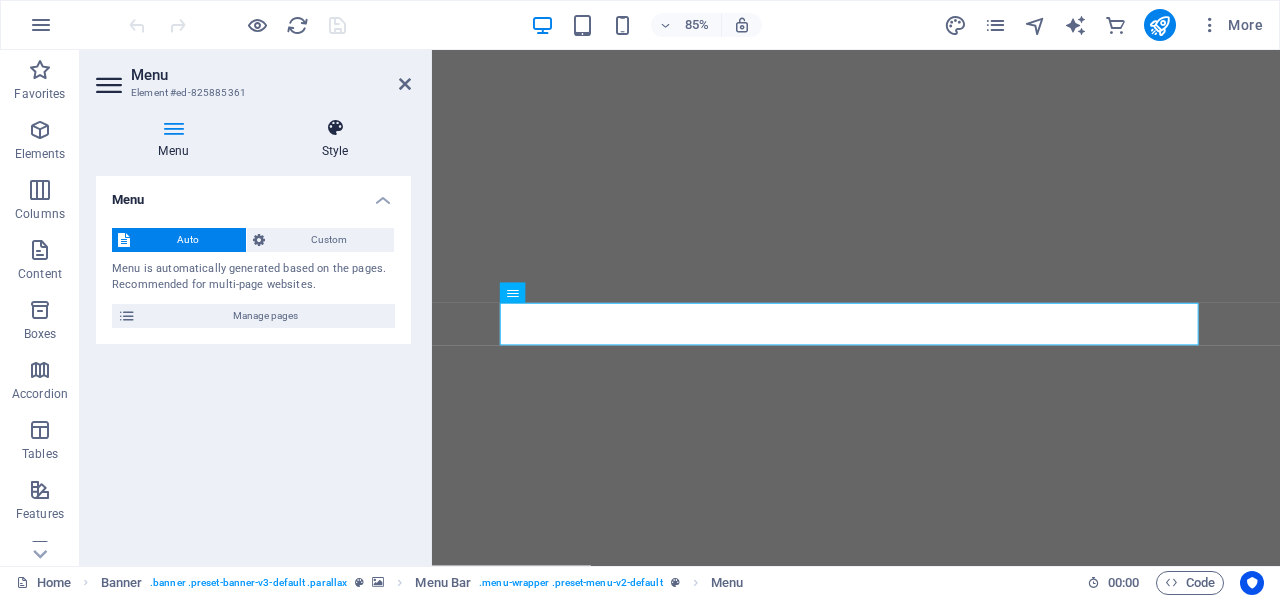 click at bounding box center (335, 128) 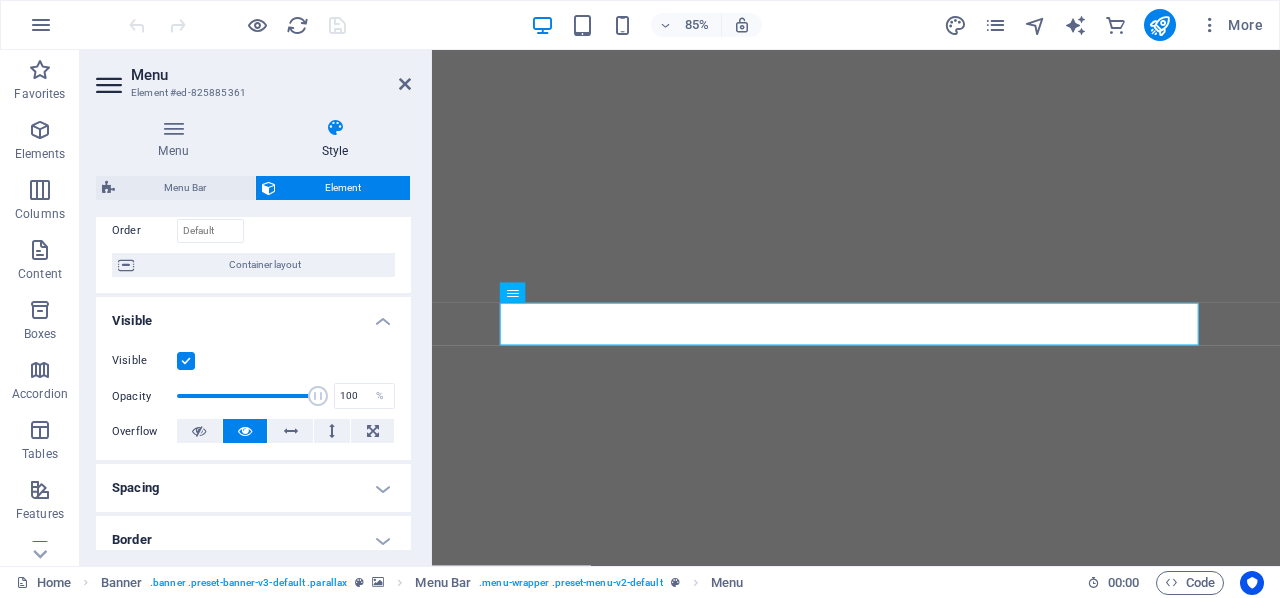 scroll, scrollTop: 0, scrollLeft: 0, axis: both 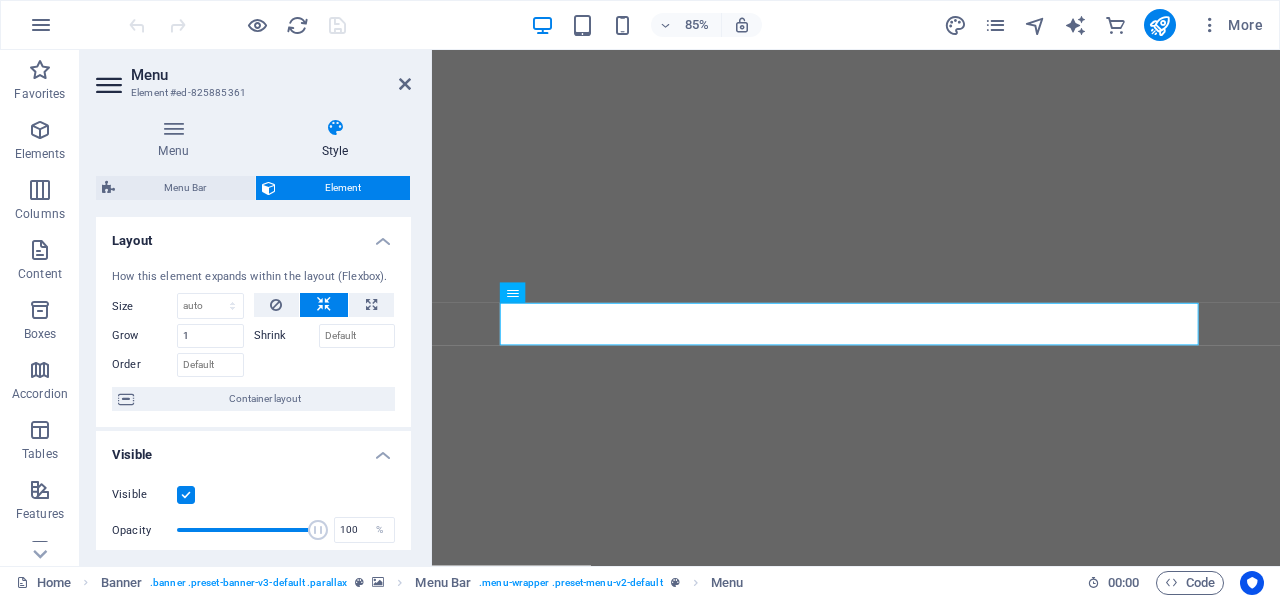 drag, startPoint x: 188, startPoint y: 110, endPoint x: 188, endPoint y: 95, distance: 15 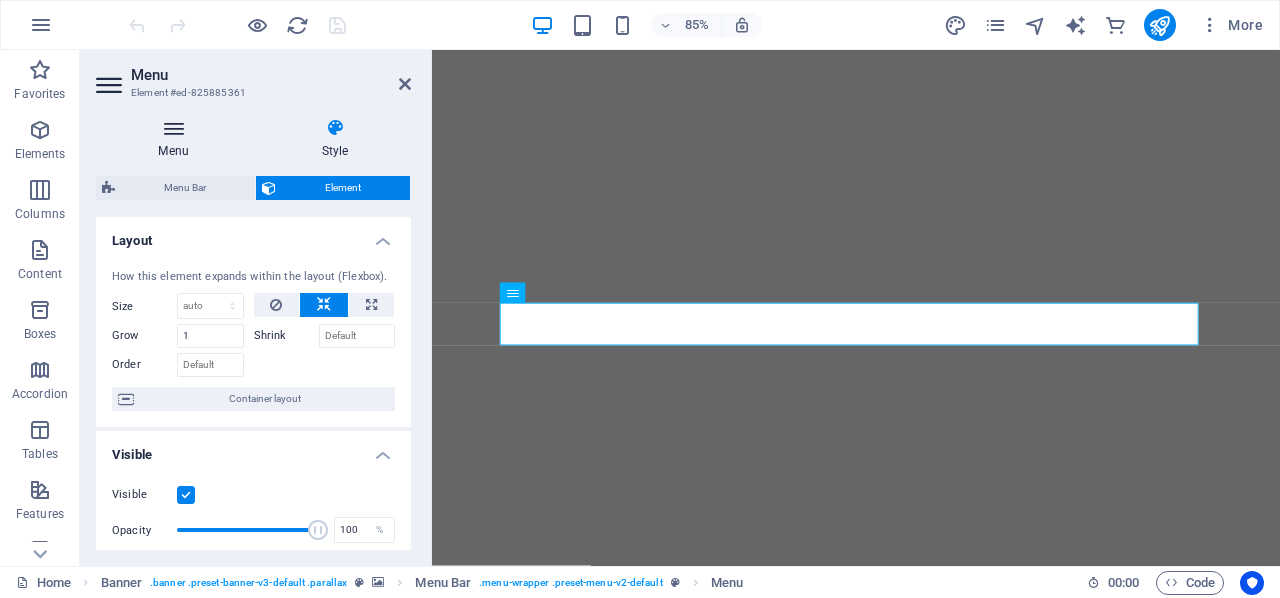 click on "Menu" at bounding box center [177, 139] 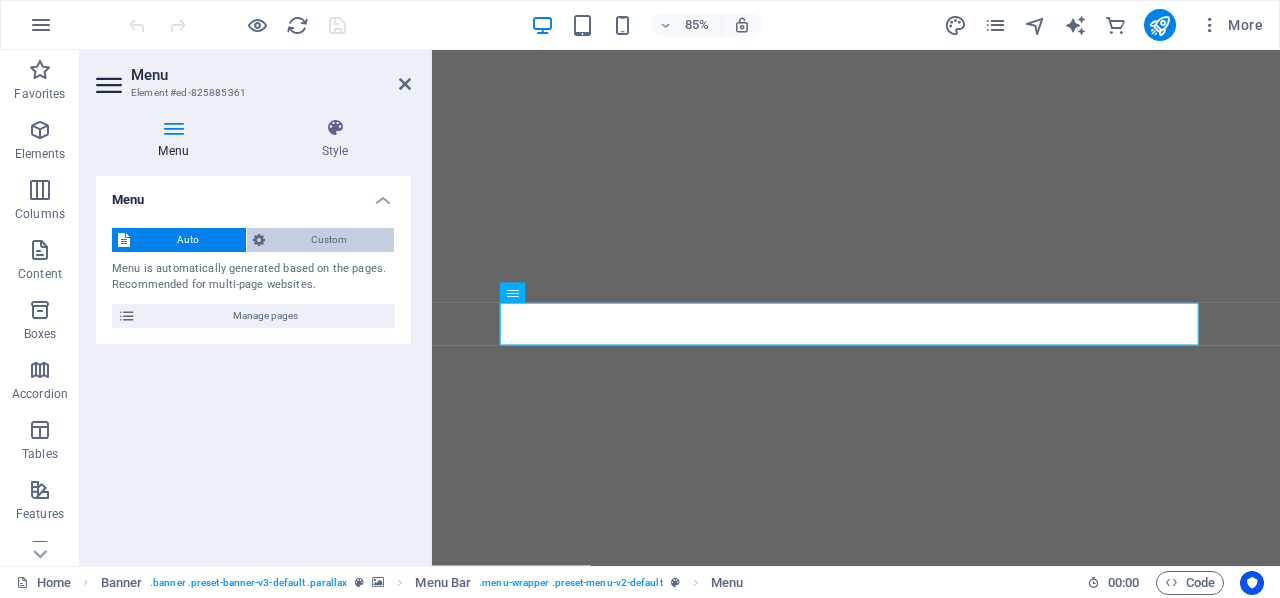 click at bounding box center (259, 240) 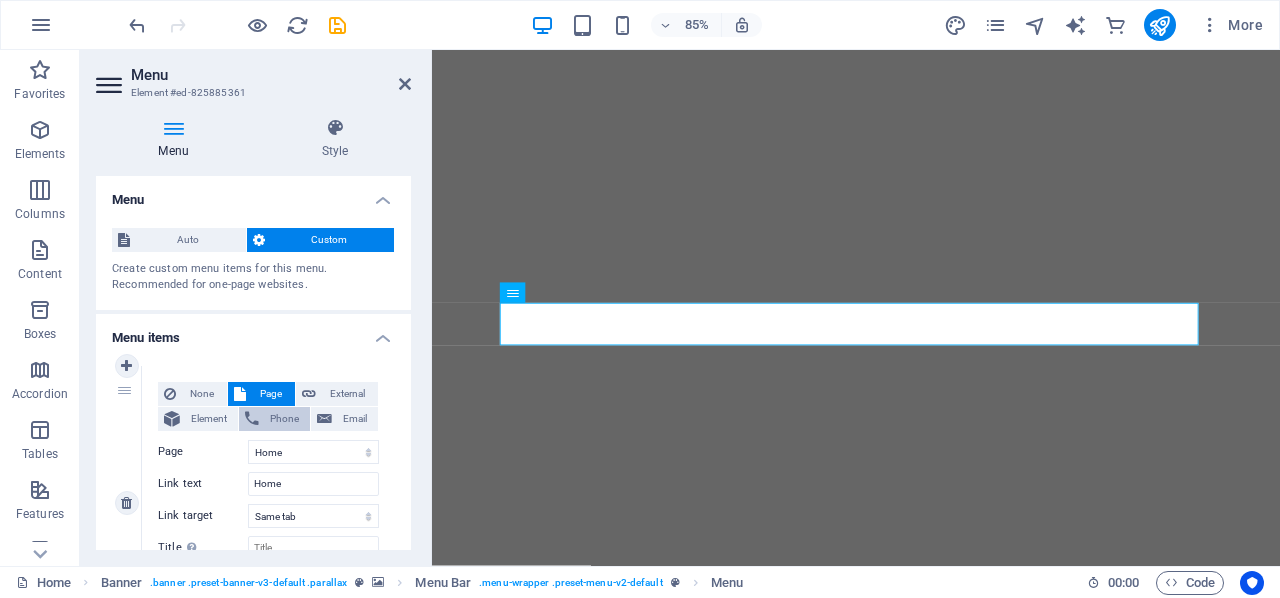 click on "Phone" at bounding box center (274, 419) 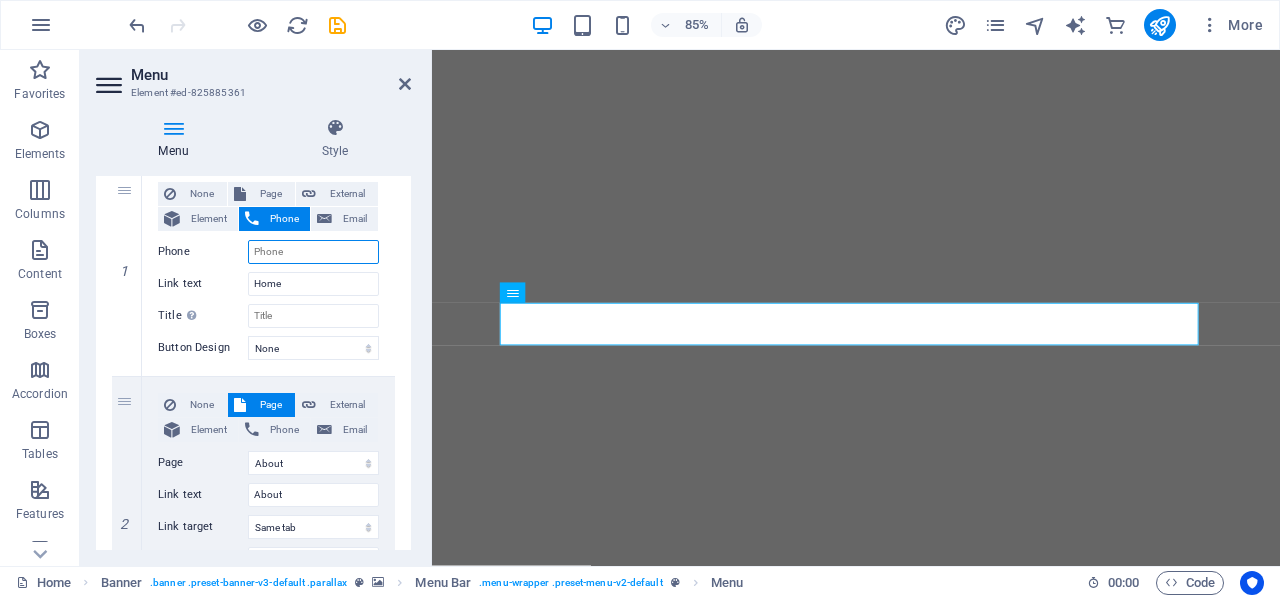 scroll, scrollTop: 0, scrollLeft: 0, axis: both 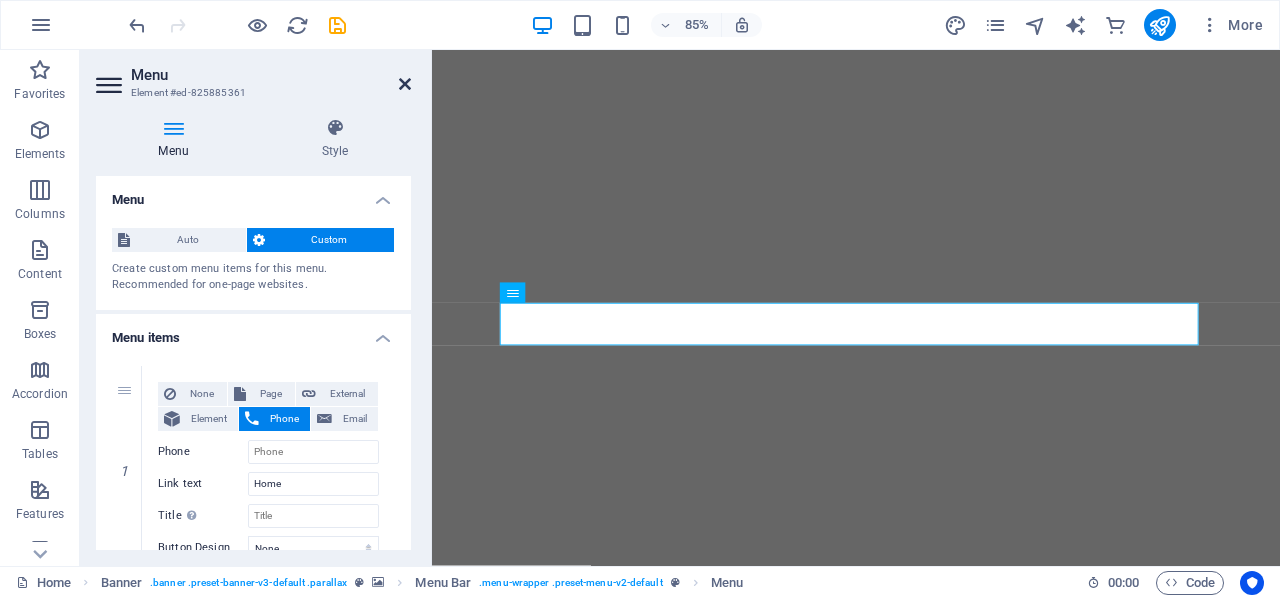 click at bounding box center [405, 84] 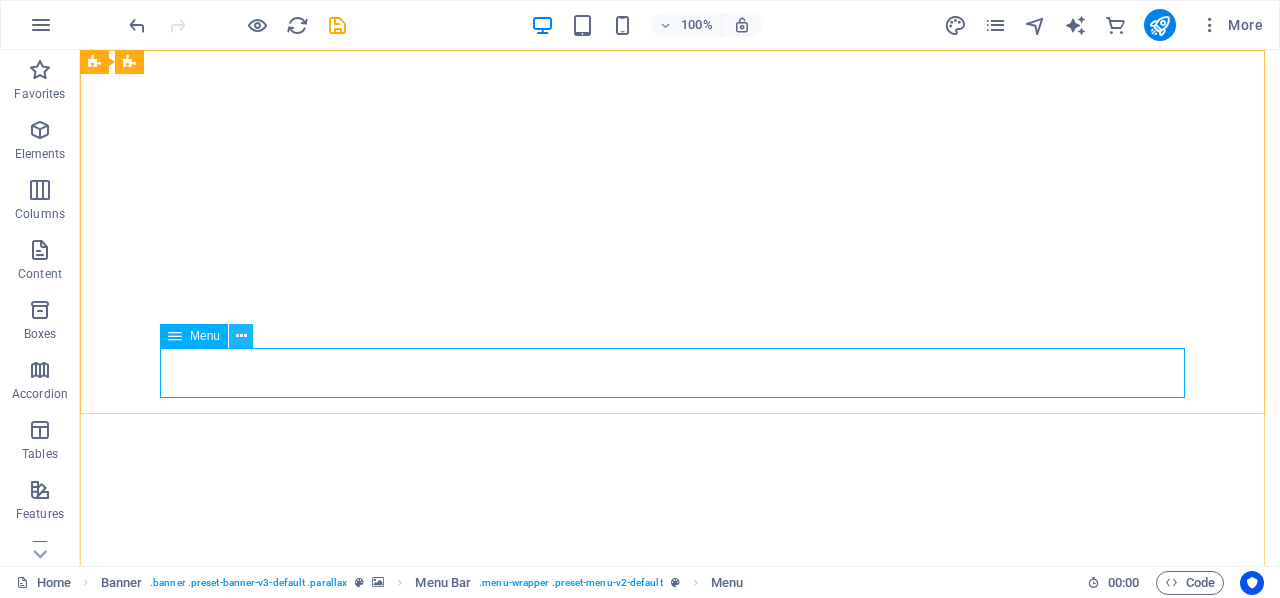 click at bounding box center [241, 336] 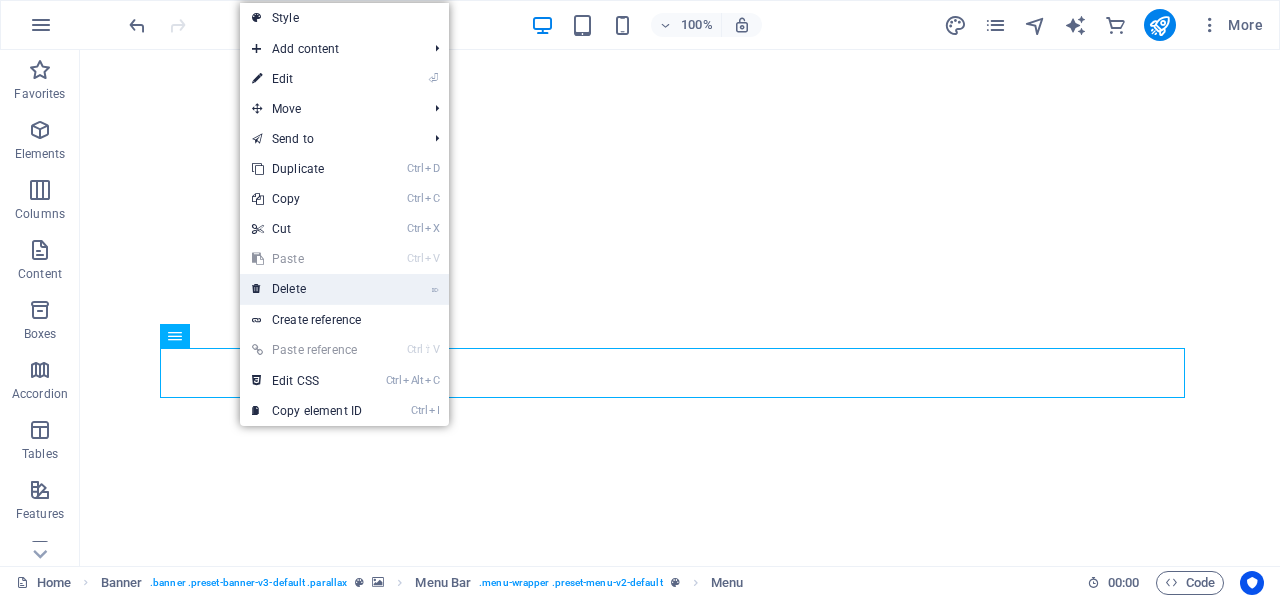 click on "⌦  Delete" at bounding box center [307, 289] 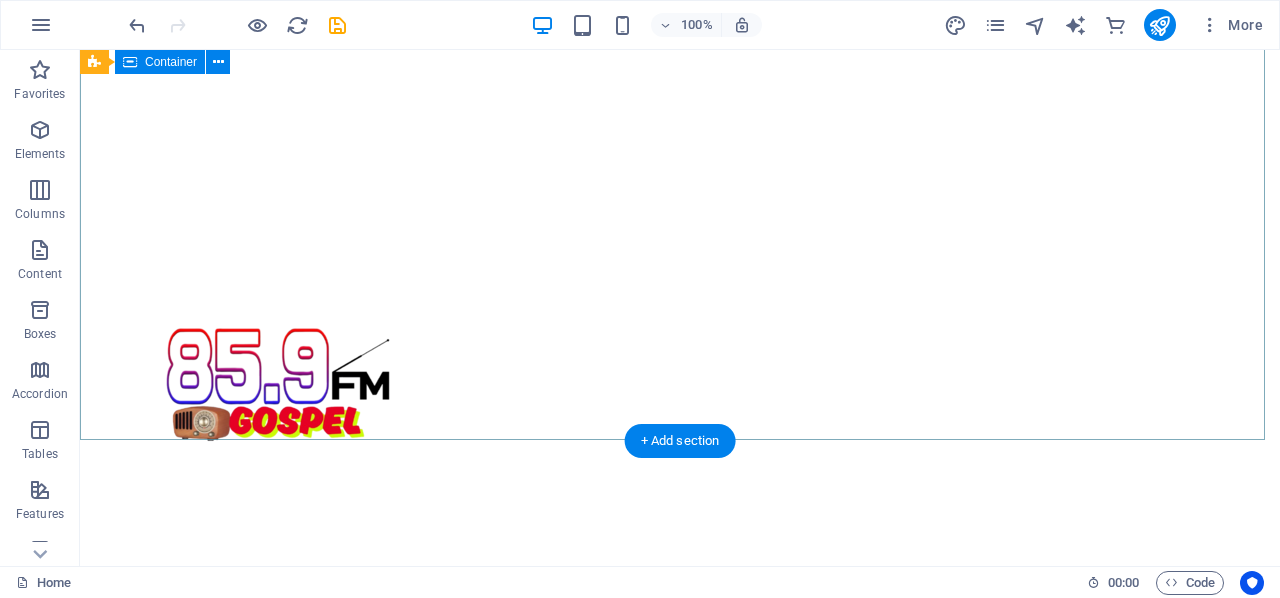 scroll, scrollTop: 200, scrollLeft: 0, axis: vertical 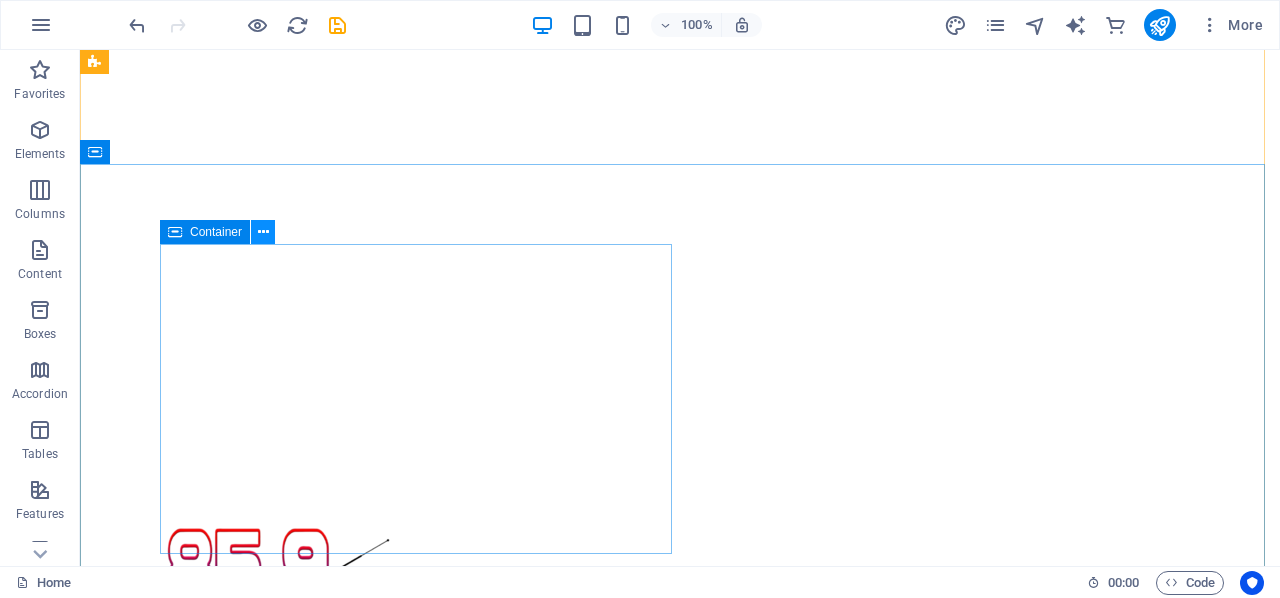 click at bounding box center [263, 232] 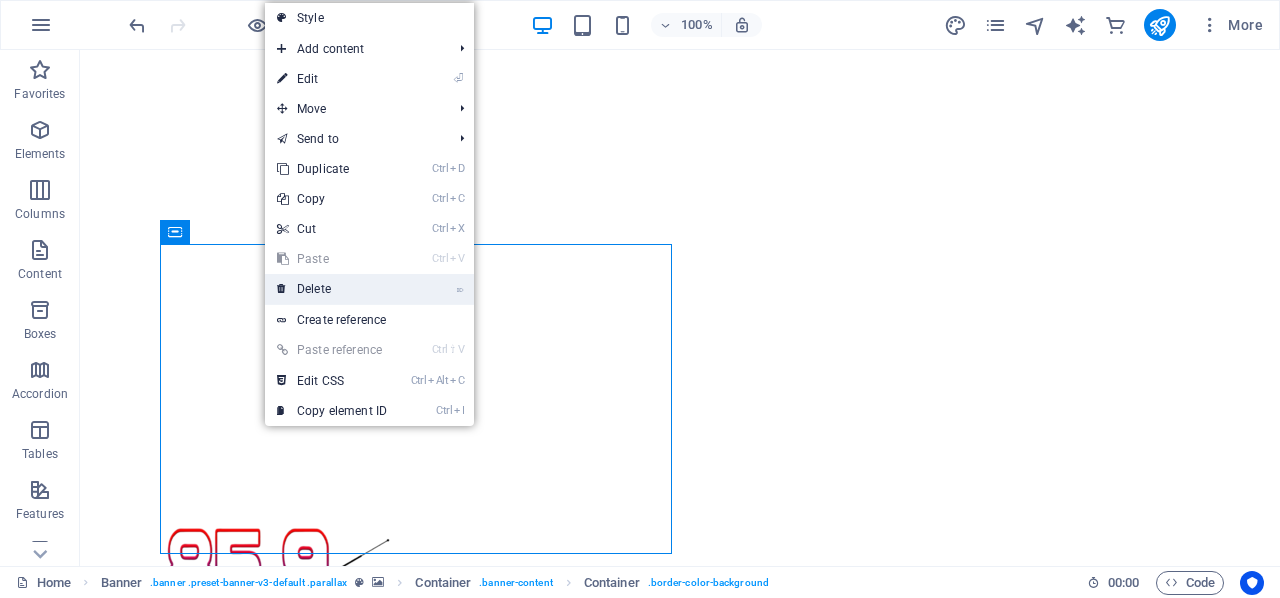 click on "⌦  Delete" at bounding box center [332, 289] 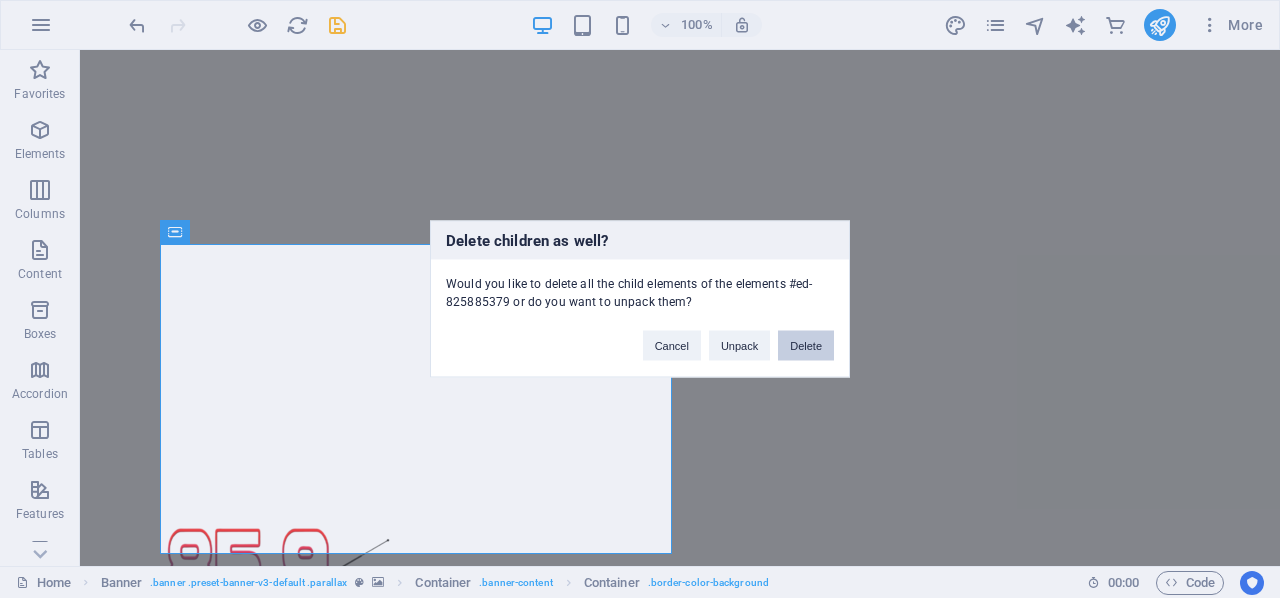 click on "Delete" at bounding box center [806, 346] 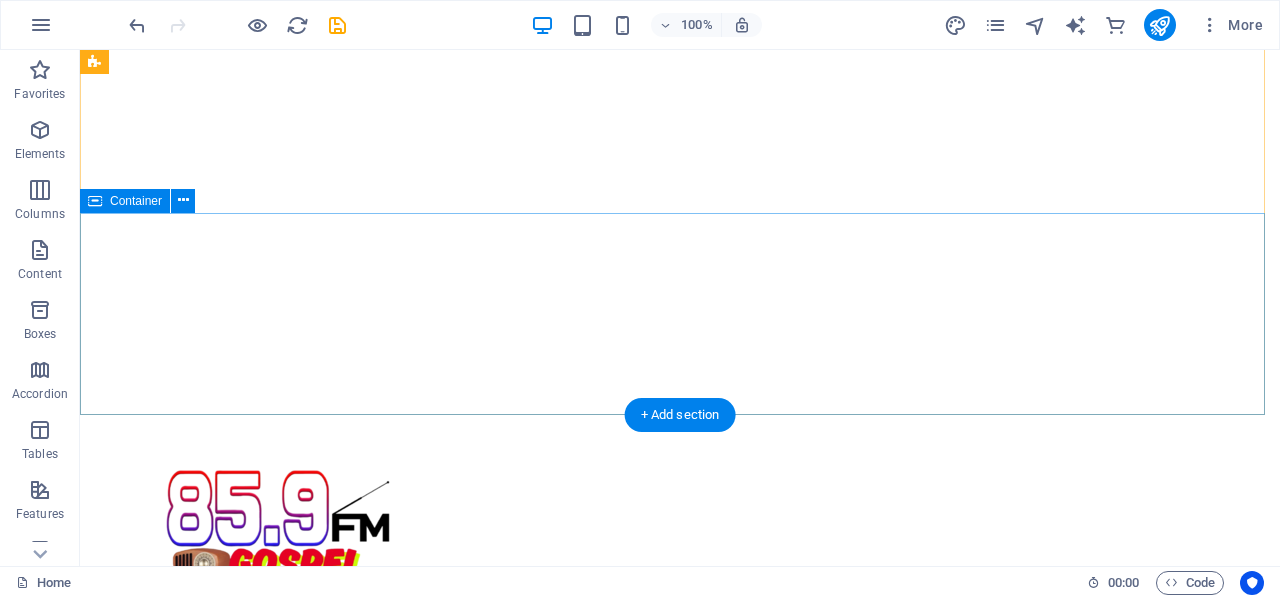 scroll, scrollTop: 200, scrollLeft: 0, axis: vertical 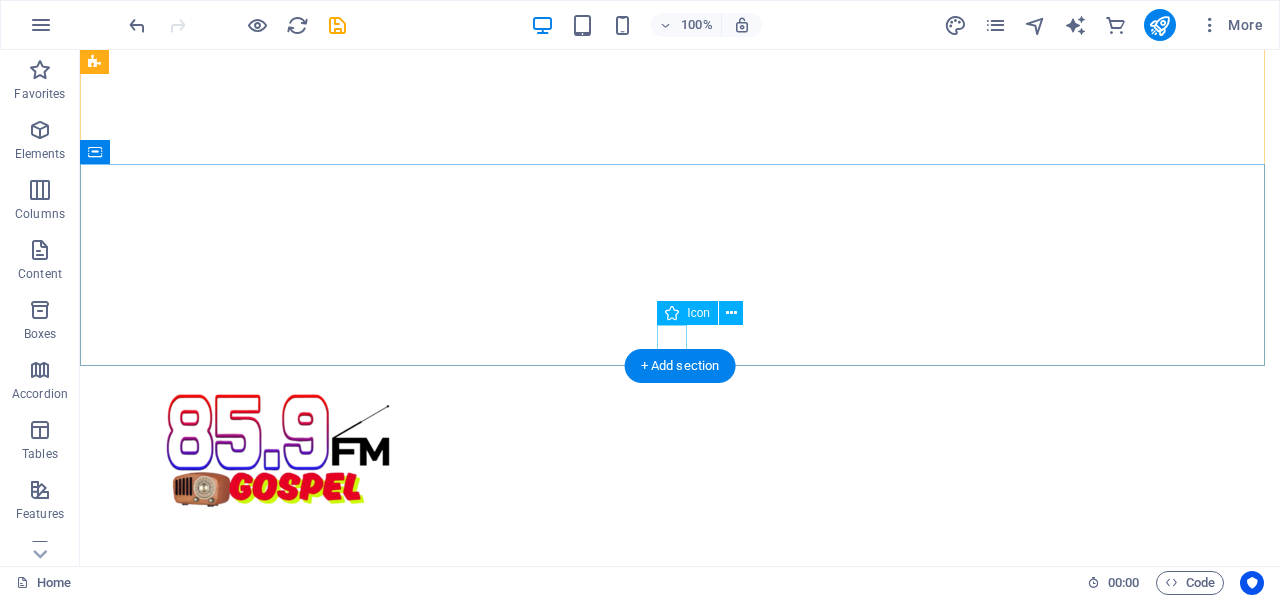 click at bounding box center (680, 340) 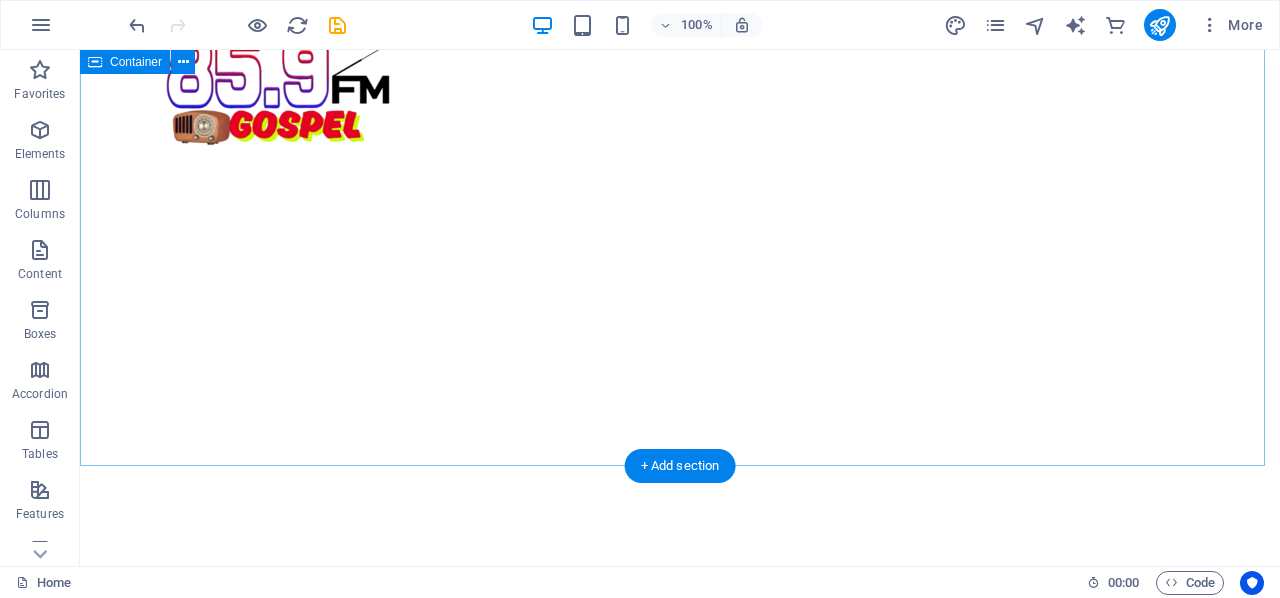 scroll, scrollTop: 400, scrollLeft: 0, axis: vertical 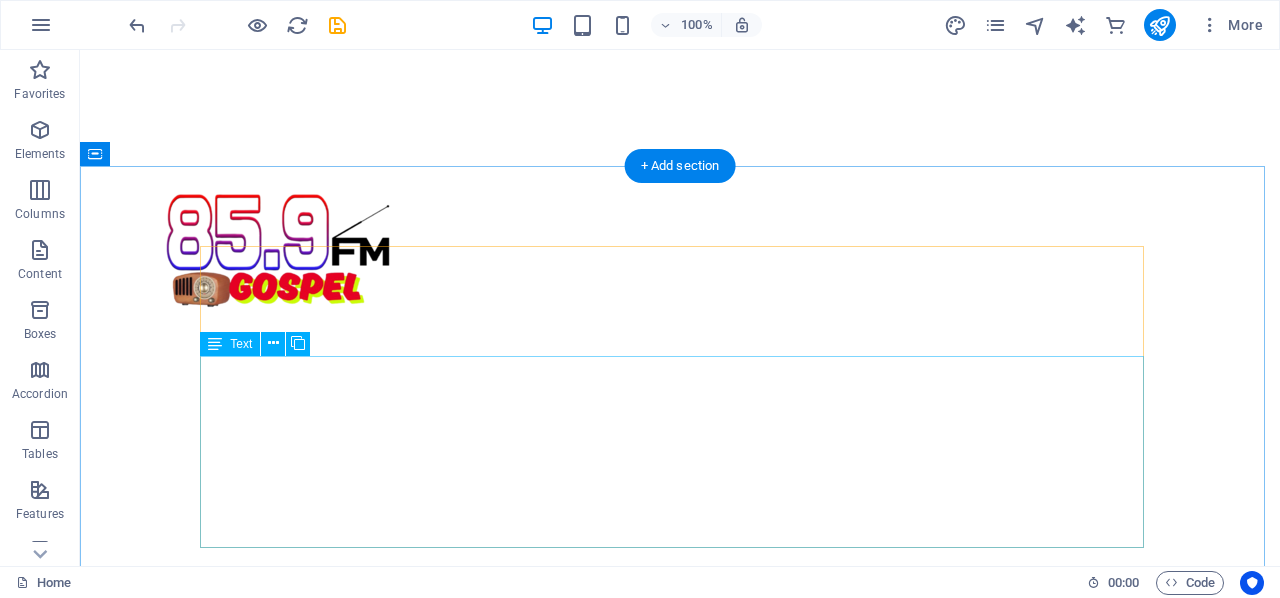 click on "Lorem ipsum dolor sit amet, consetetur sadipscing elitr, sed diam nonumy eirmod tempor invidunt ut labore et dolore magna aliquyam erat, sed diam voluptua. At vero eos et accusam et justo duo dolores et ea rebum. Stet clita kasd gubergren, no mar takimata sanctus est Lorem ipsum dolor sit amet. Lorem ipsum dolor sit amet, consetetur sadipscing elitr, sed diam nonumy eirmod tempor invidunt ut labore et dolore magna aliquyam erat, sed diam voluptua. At vero eos et accusam et justo duo dolores et ea rebum. Stet clita kasd gubergren. no mar takimata sanctus est Lorem ipsum dolor sit amet. Duis autem vel eum iriure dolor in hendrerit in vulputate velit esse molestie consequat, vel illum dolore eu feugiat nulla facilisis at vero eros et accumsan et iusto odio dignissim qui blandit praesent luptatum zzril delenit augue duis dolore te feugait nulla facilisi. Lorem ipsum dolor sit amet, consectetuer adipiscing elit, sed diam nonummy nibh euismod tincidunt ut laoreet dolore magna aliquam. Lorem ipsum dor." at bounding box center [680, 926] 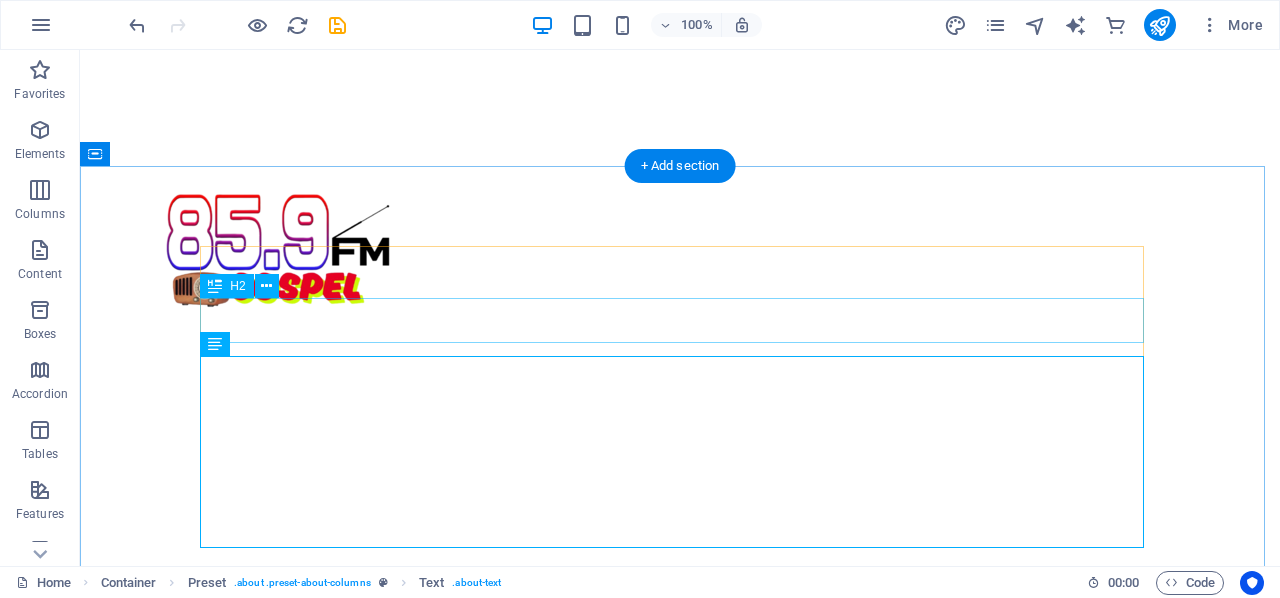 click on "Nossos programas capacitarão você a ter a vida que sempre quis." at bounding box center [680, 794] 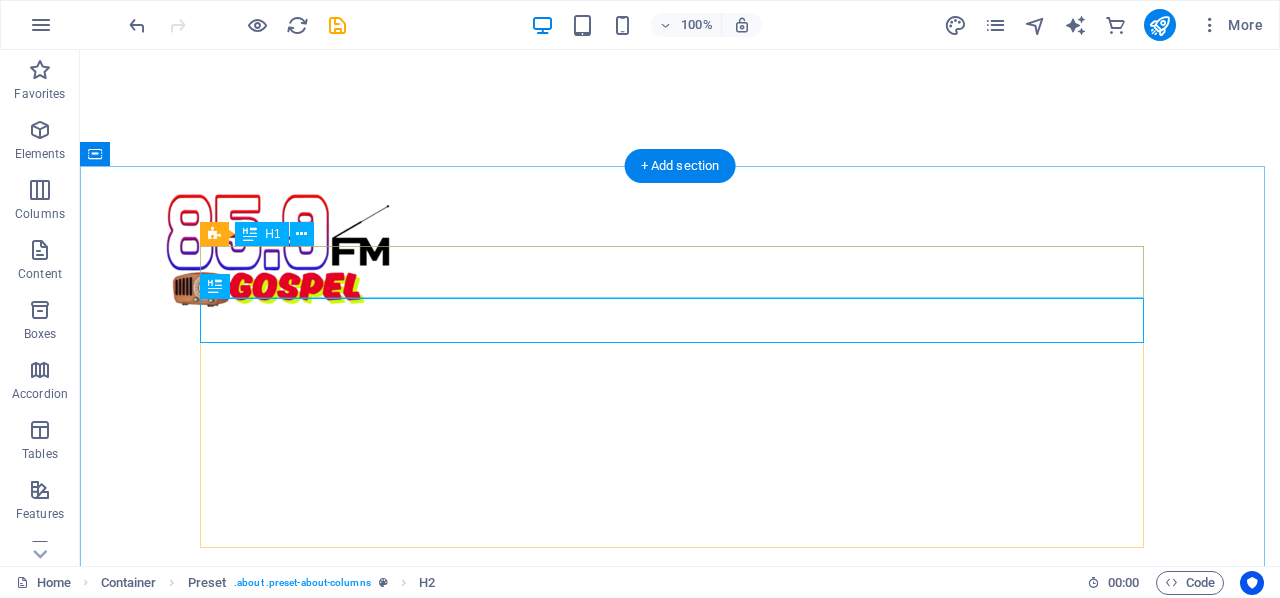 click on "Coaching de Vida por  radiolouvoreseterno.top" at bounding box center [680, 746] 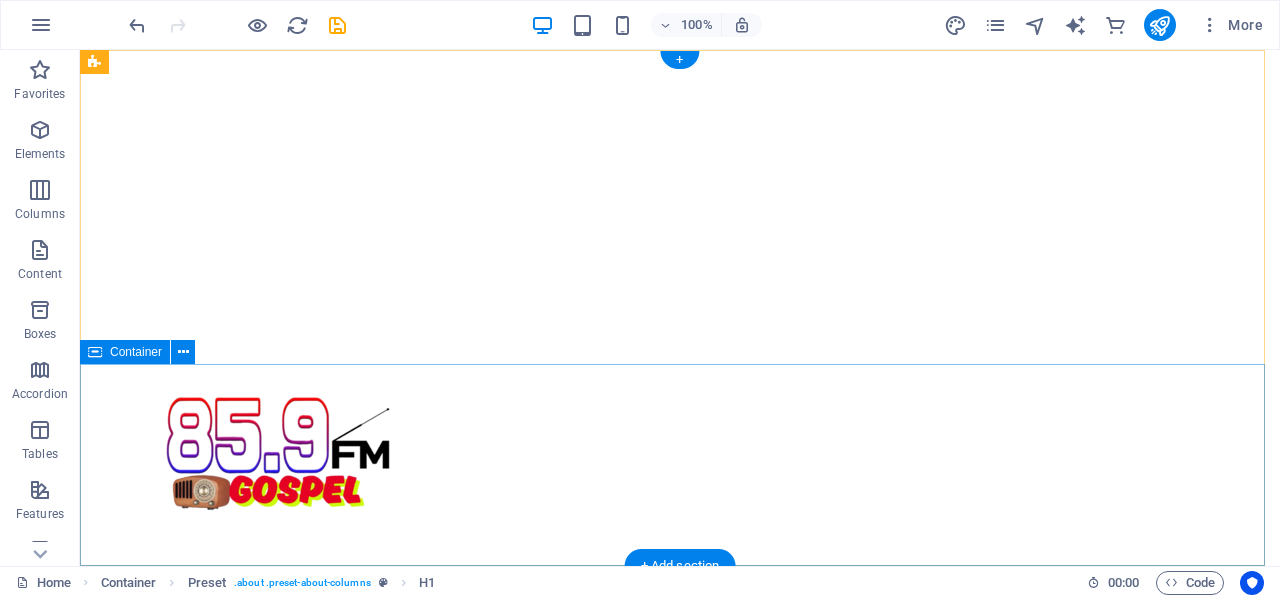 scroll, scrollTop: 0, scrollLeft: 0, axis: both 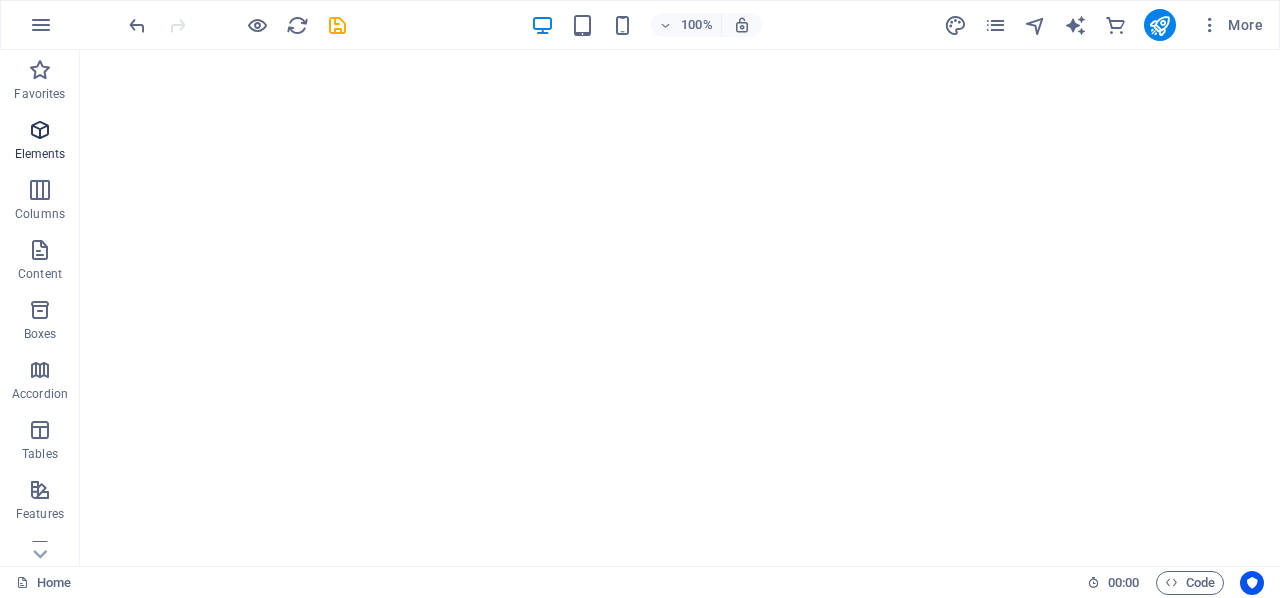 click at bounding box center (40, 130) 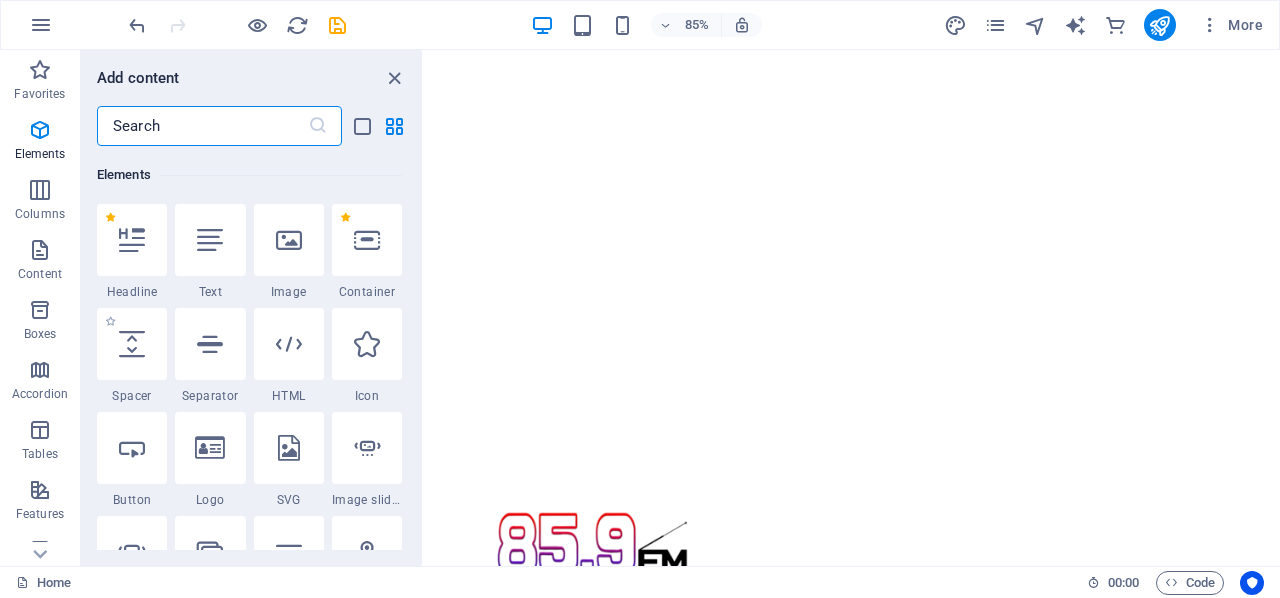 scroll, scrollTop: 213, scrollLeft: 0, axis: vertical 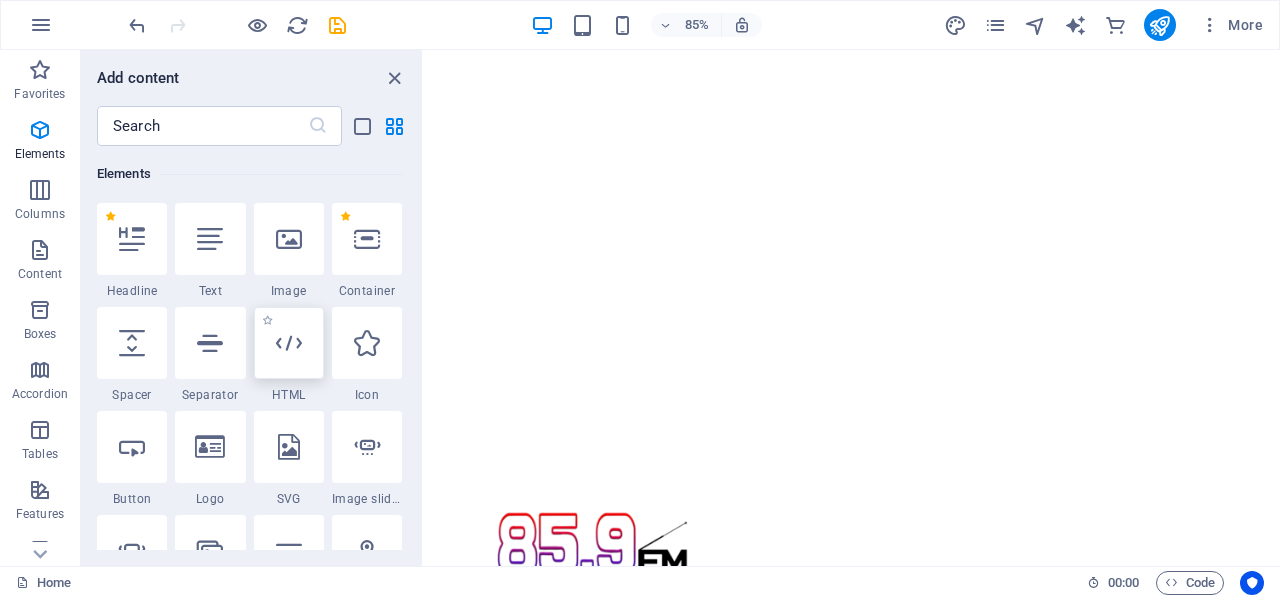 click at bounding box center [289, 343] 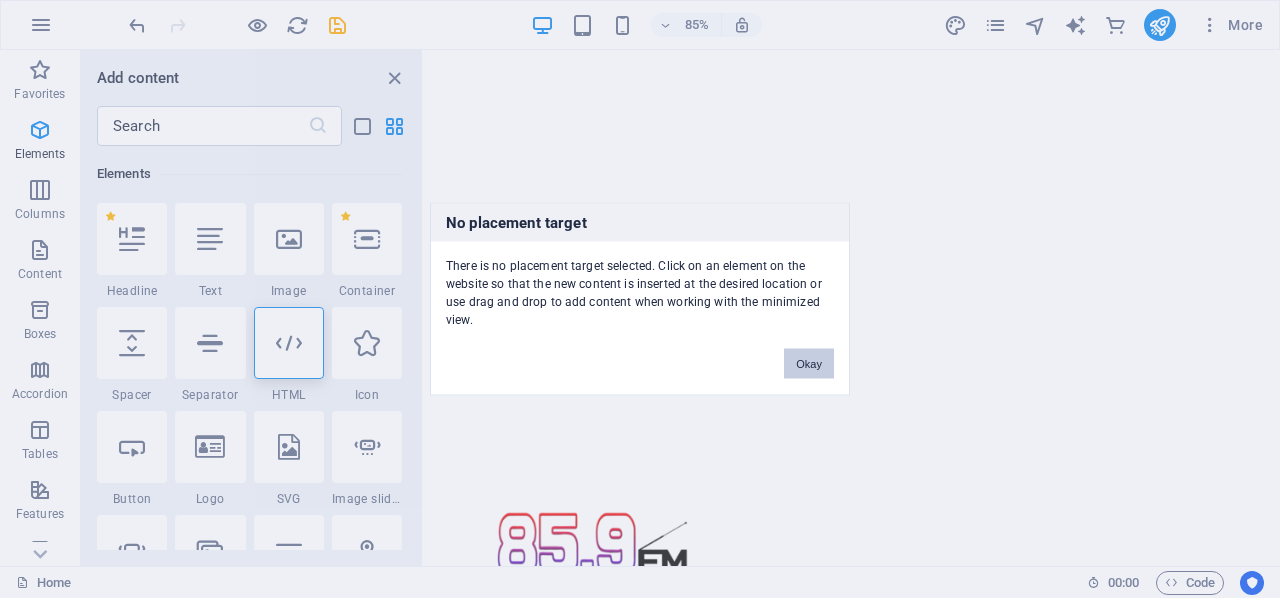 drag, startPoint x: 824, startPoint y: 356, endPoint x: 265, endPoint y: 377, distance: 559.3943 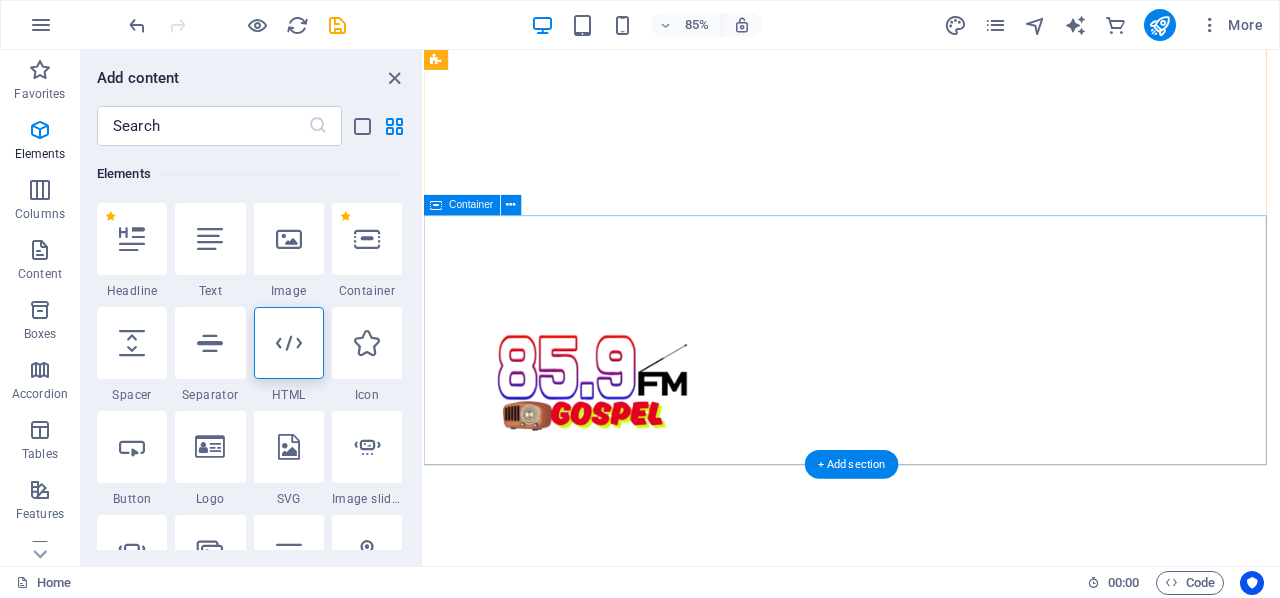 scroll, scrollTop: 0, scrollLeft: 0, axis: both 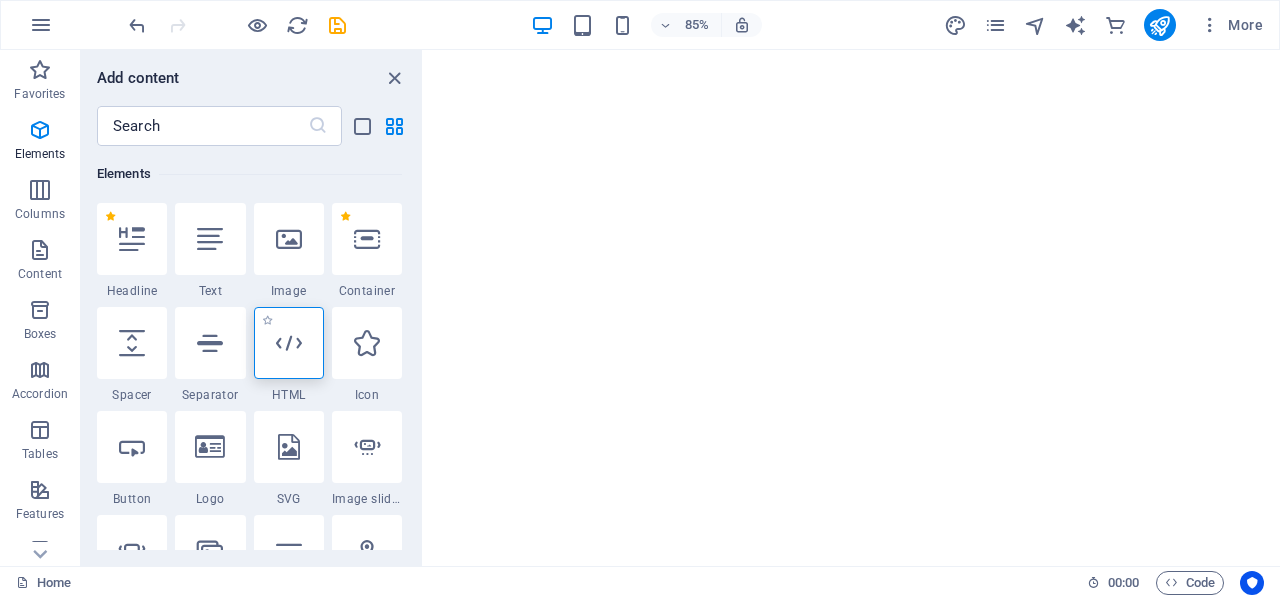 click at bounding box center (289, 343) 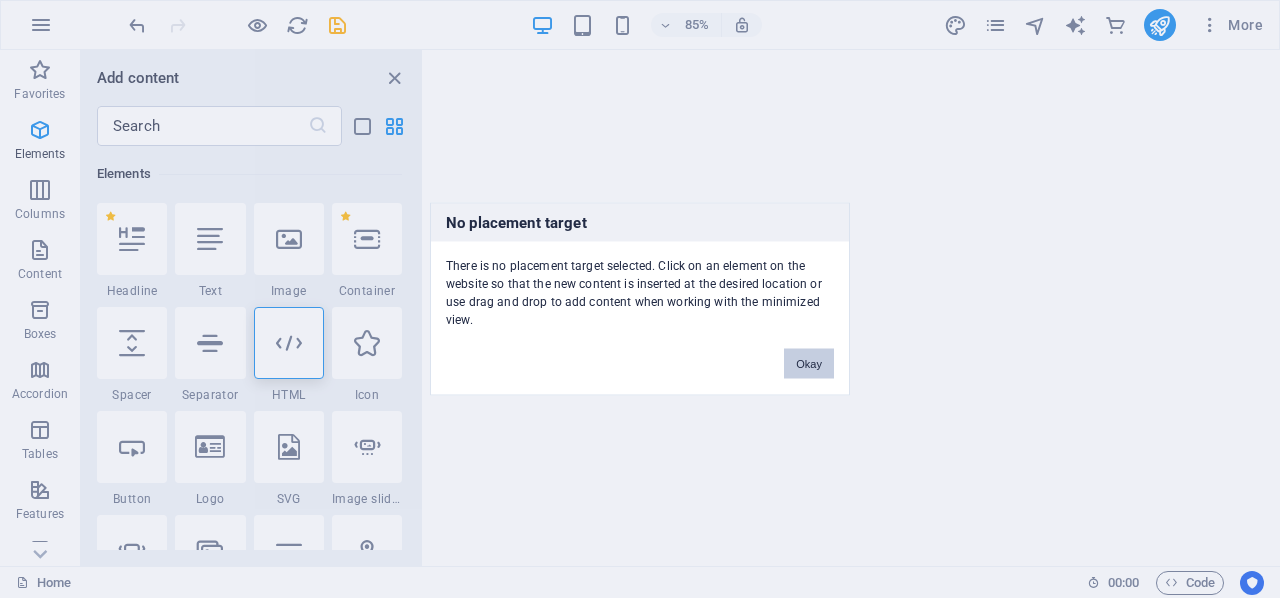 click on "Okay" at bounding box center (809, 364) 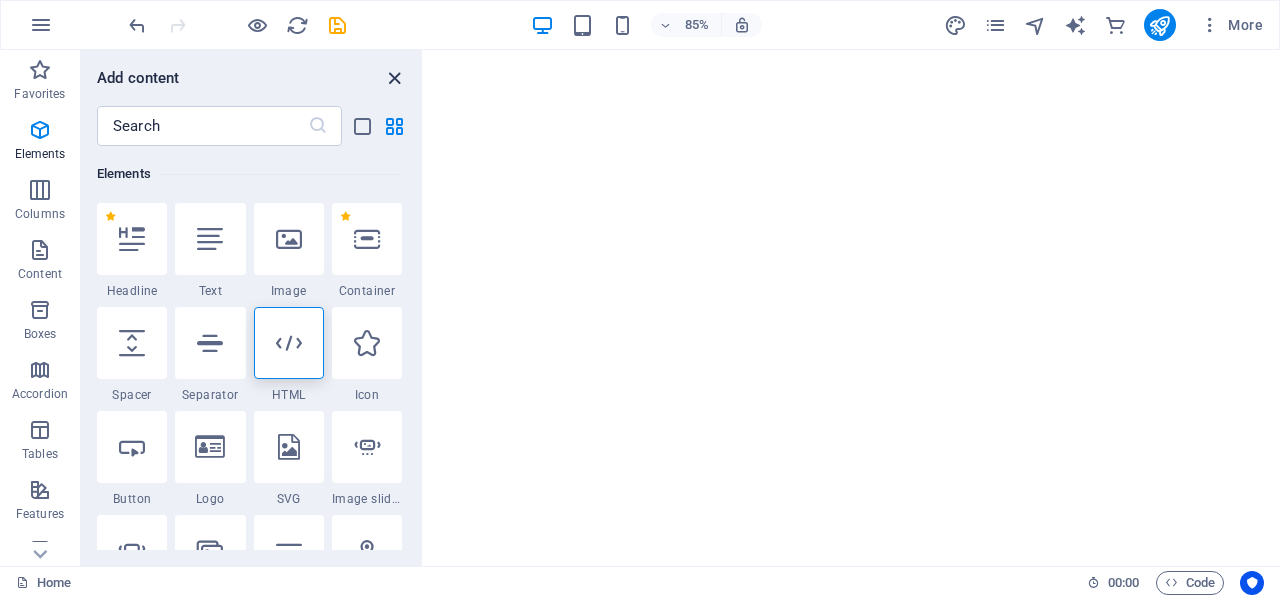 click at bounding box center (394, 78) 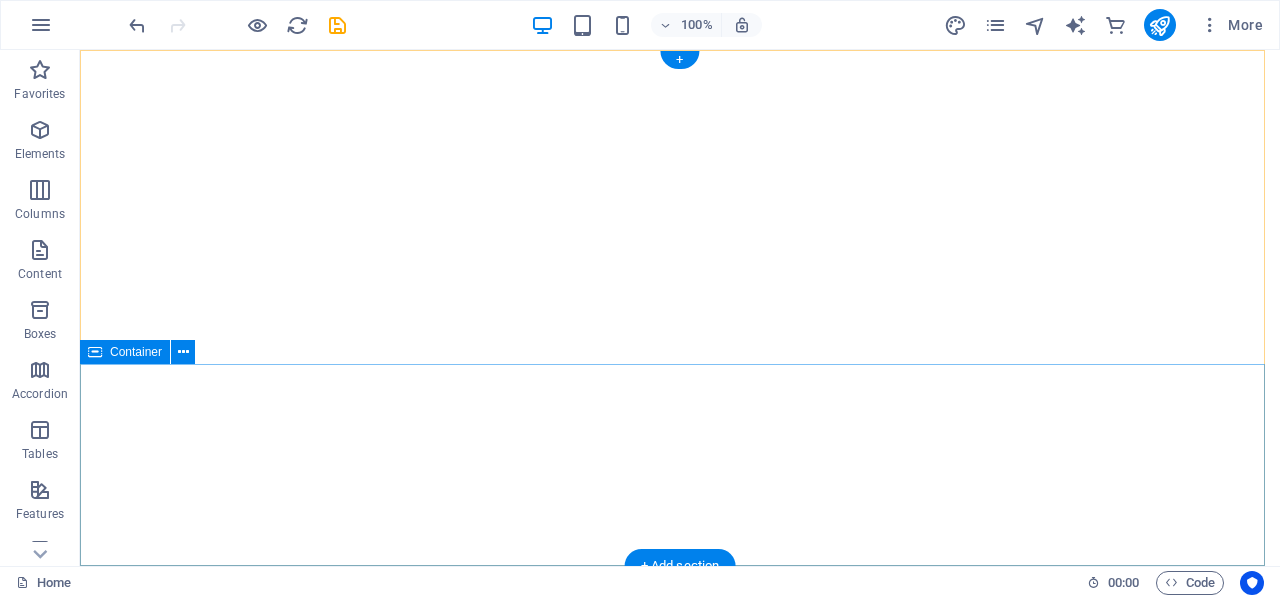 click at bounding box center (680, 1051) 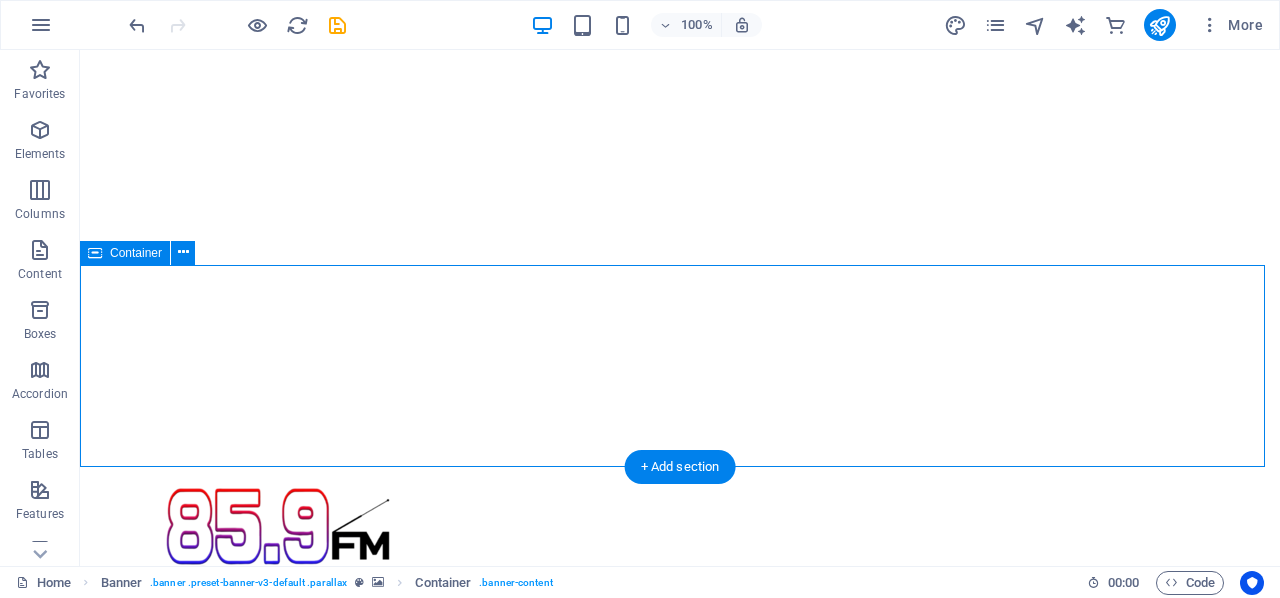 scroll, scrollTop: 200, scrollLeft: 0, axis: vertical 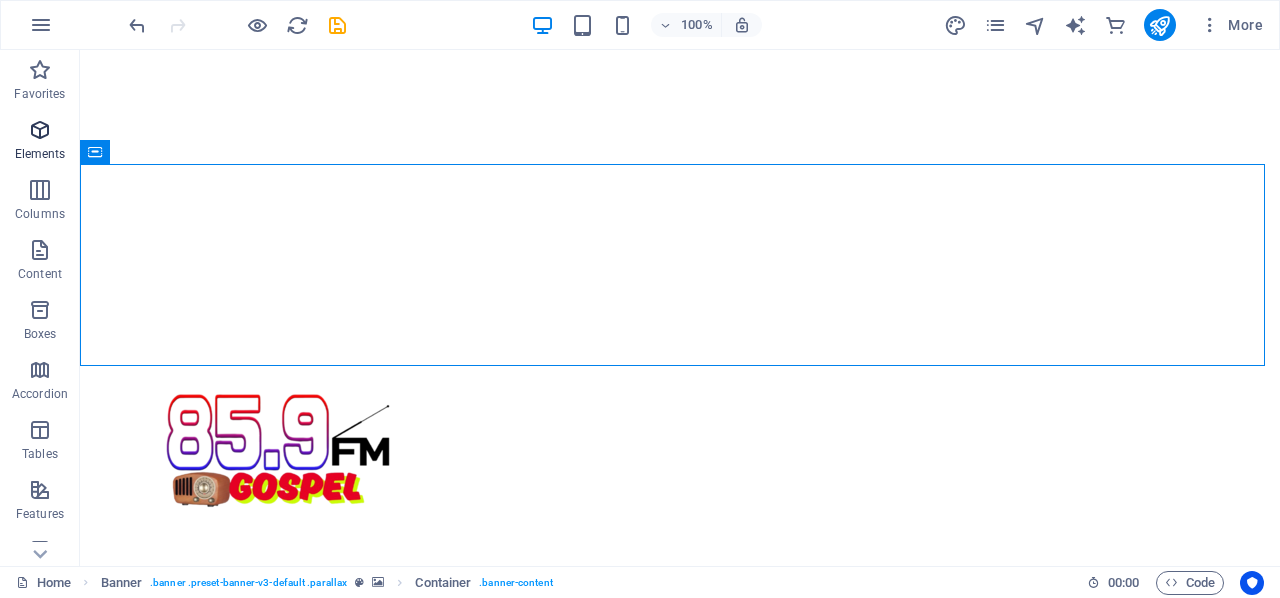 click at bounding box center (40, 130) 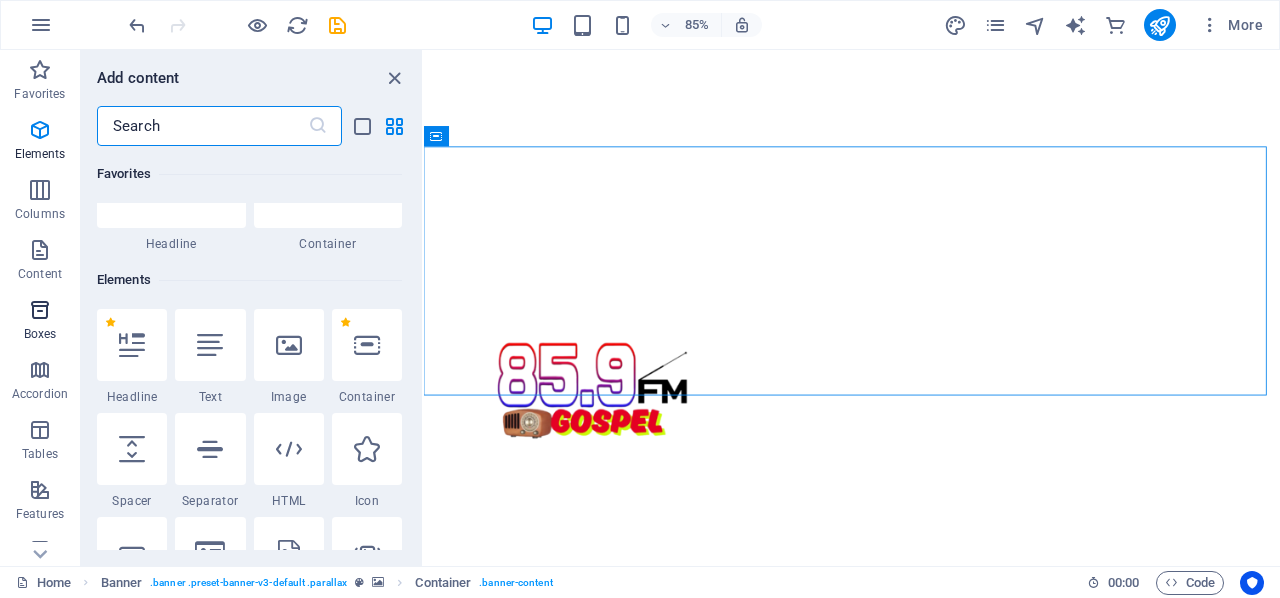 scroll, scrollTop: 213, scrollLeft: 0, axis: vertical 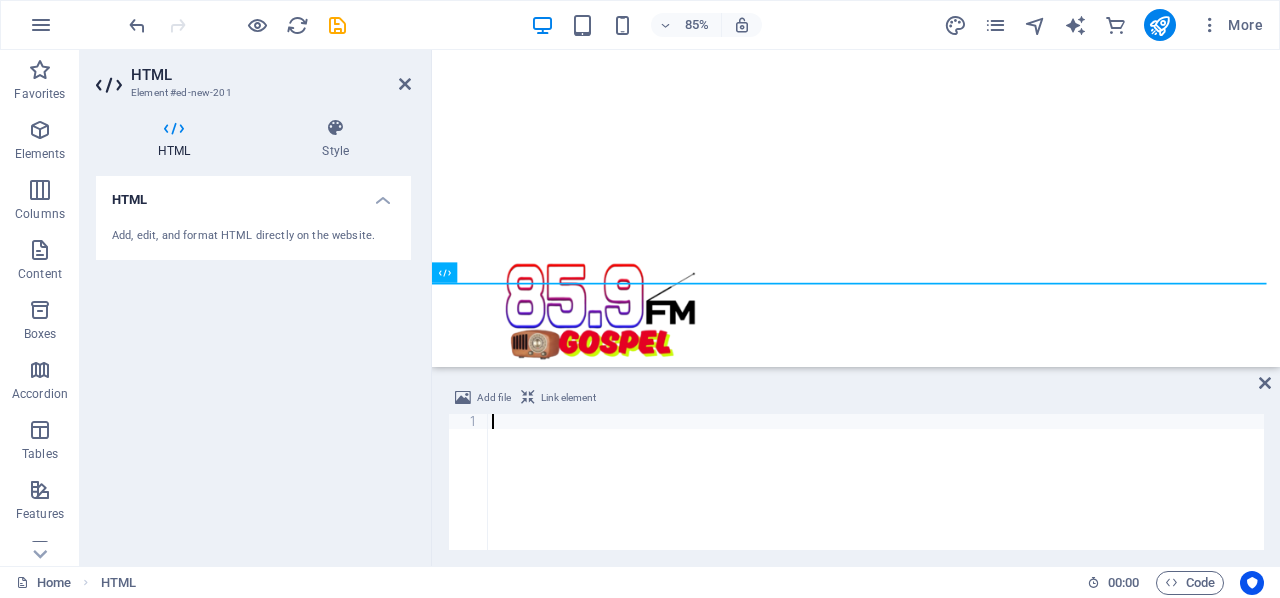 paste on "<div class="elfsight-app-210284b1-a346-40f0-8ba3-24aede56b575" data-elfsight-app-lazy></div>" 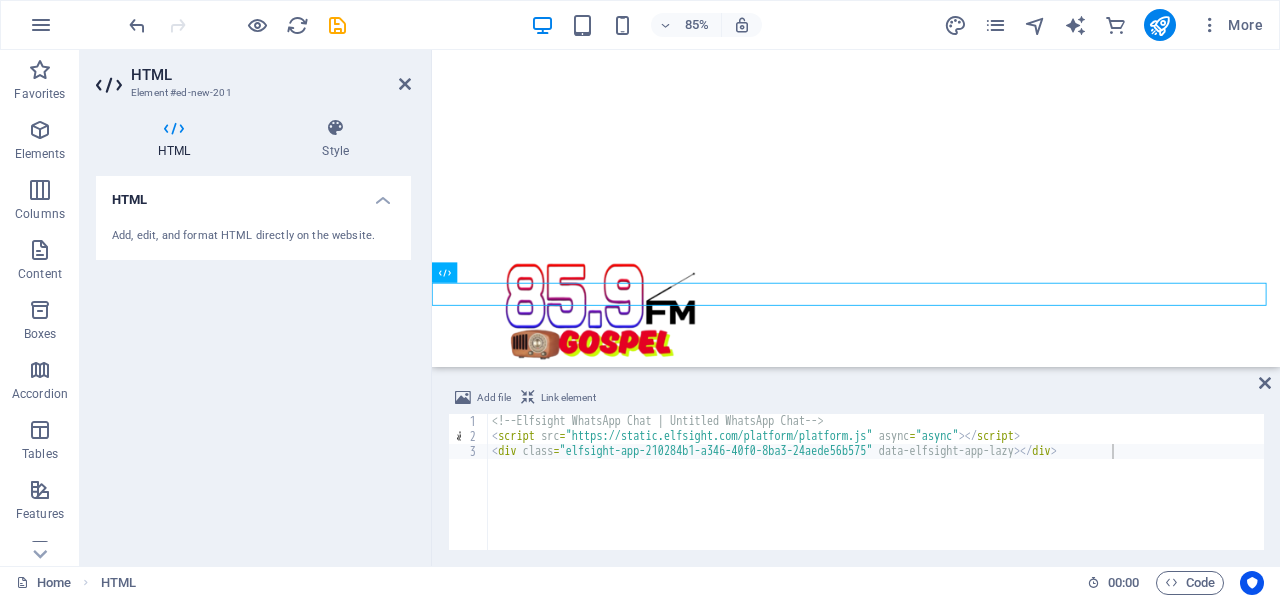 click on "HTML Style HTML Add, edit, and format HTML directly on the website. Preset Element Layout How this element expands within the layout (Flexbox). Size Default auto px % 1/1 1/2 1/3 1/4 1/5 1/6 1/7 1/8 1/9 1/10 Grow Shrink Order Container layout Visible Visible Opacity 100 % Overflow Spacing Margin Default auto px % rem vw vh Custom Custom auto px % rem vw vh auto px % rem vw vh auto px % rem vw vh auto px % rem vw vh Padding Default px rem % vh vw Custom Custom px rem % vh vw px rem % vh vw px rem % vh vw px rem % vh vw Border Style              - Width 1 auto px rem % vh vw Custom Custom 1 auto px rem % vh vw 1 auto px rem % vh vw 1 auto px rem % vh vw 1 auto px rem % vh vw  - Color Round corners Default px rem % vh vw Custom Custom px rem % vh vw px rem % vh vw px rem % vh vw px rem % vh vw Shadow Default None Outside Inside Color X offset 0 px rem vh vw Y offset 0 px rem vh vw Blur 0 px rem % vh vw Spread 0 px rem vh vw Text Shadow Default None Outside Color X offset 0 px rem vh vw Y offset 0 px vh" at bounding box center [253, 334] 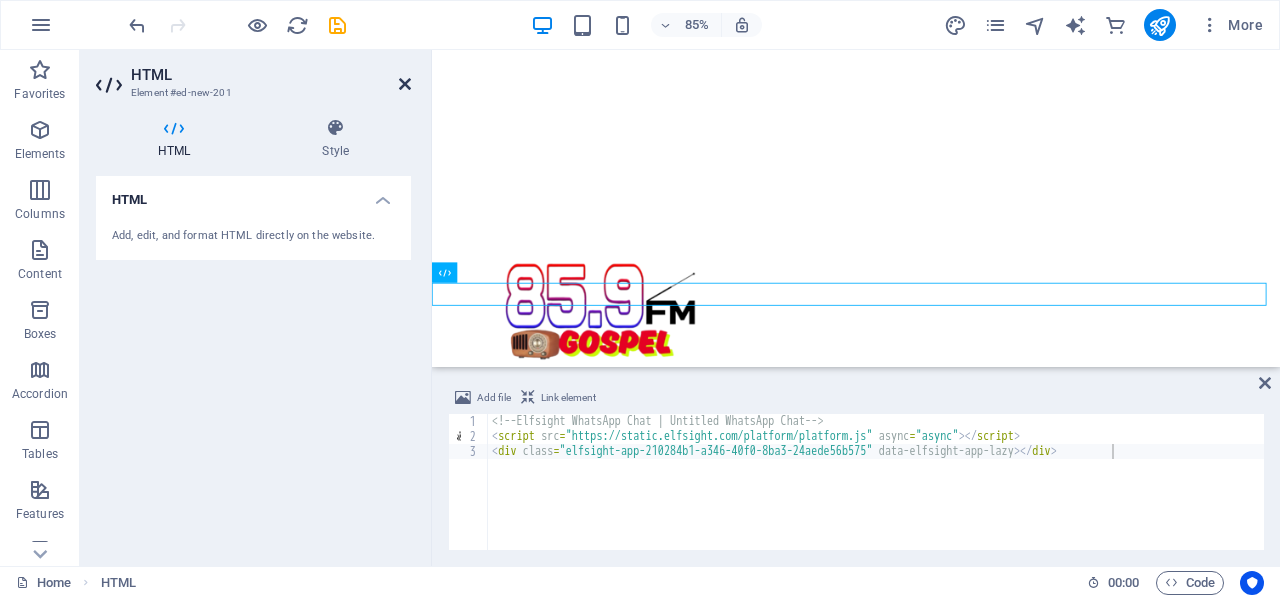 click at bounding box center [405, 84] 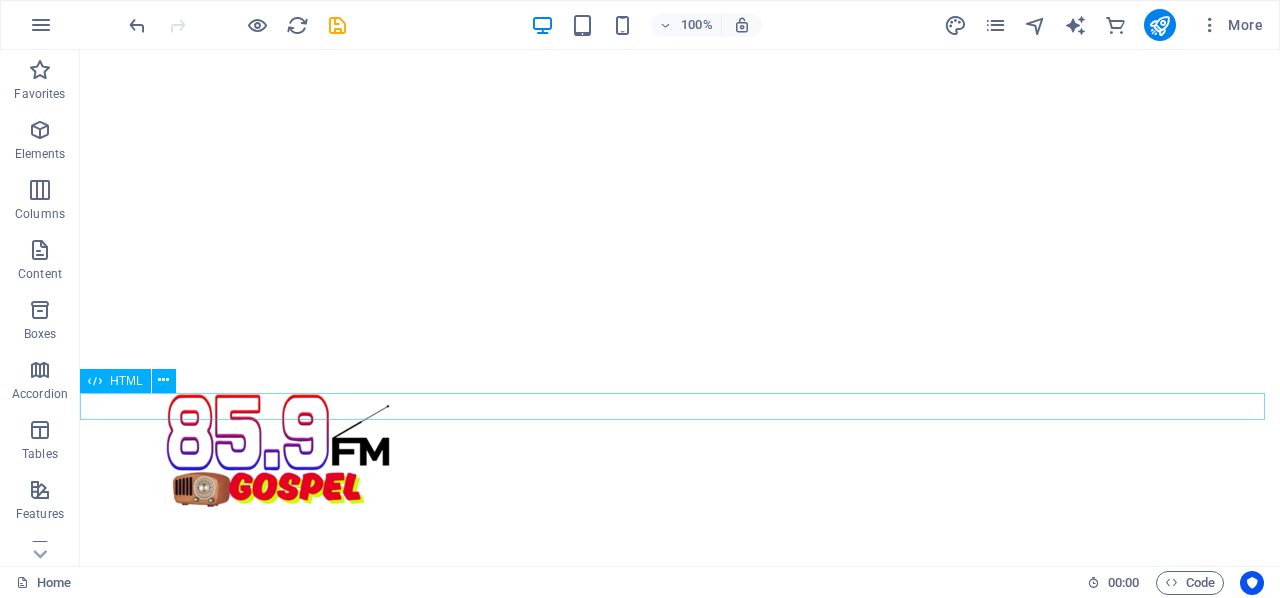 scroll, scrollTop: 0, scrollLeft: 0, axis: both 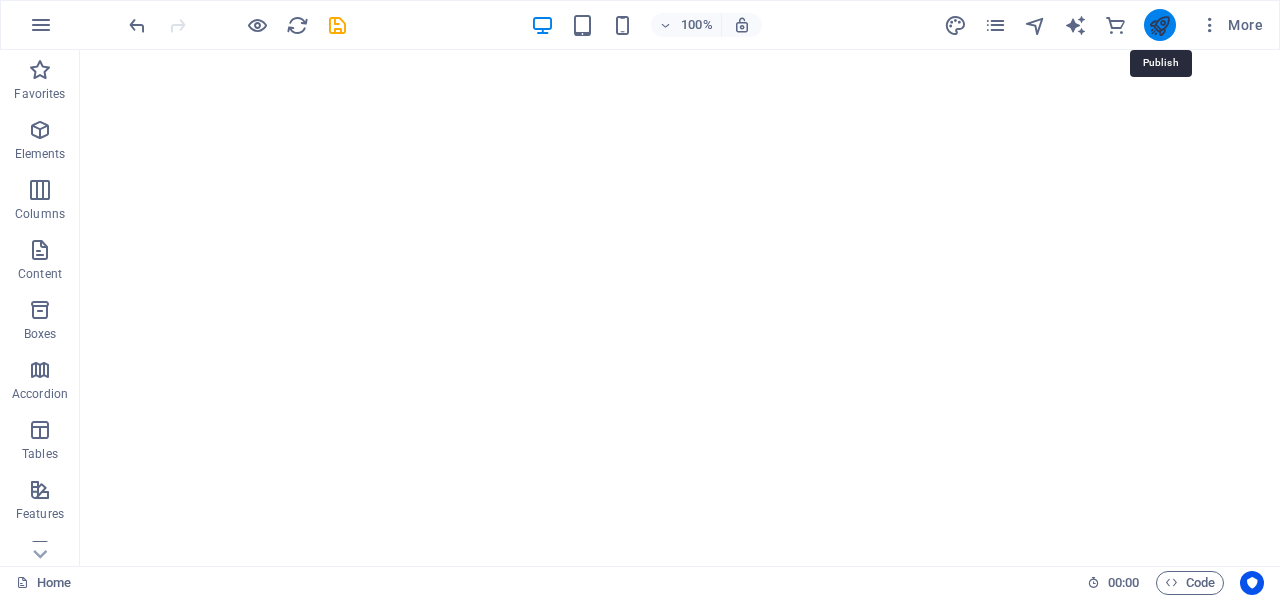click at bounding box center (1159, 25) 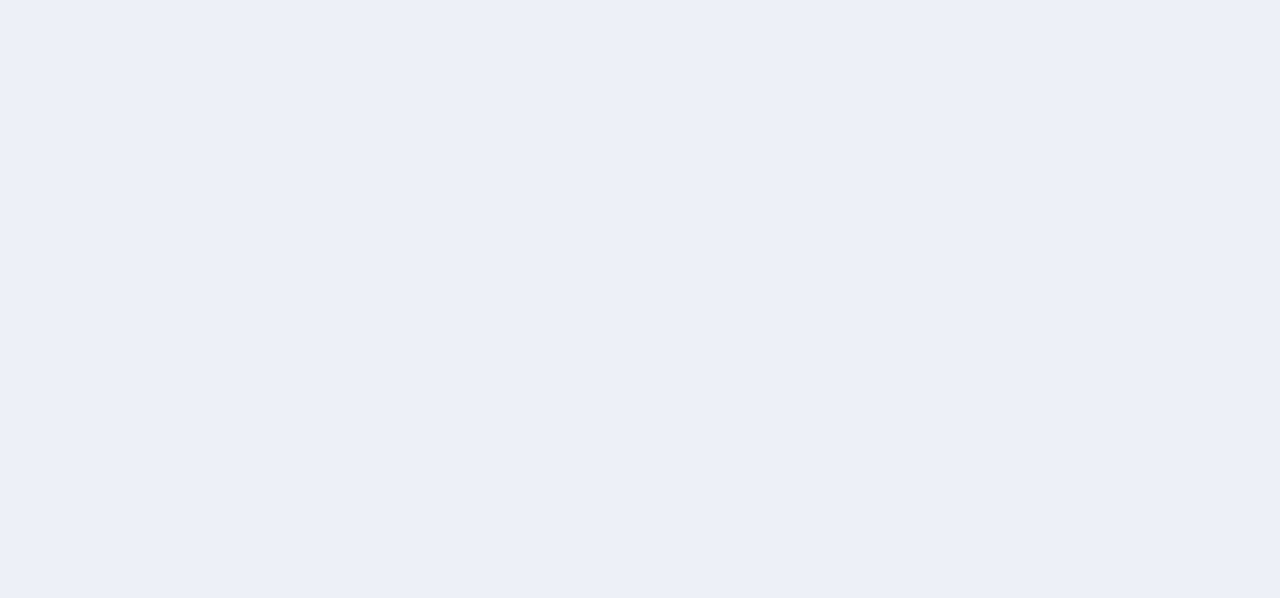 scroll, scrollTop: 0, scrollLeft: 0, axis: both 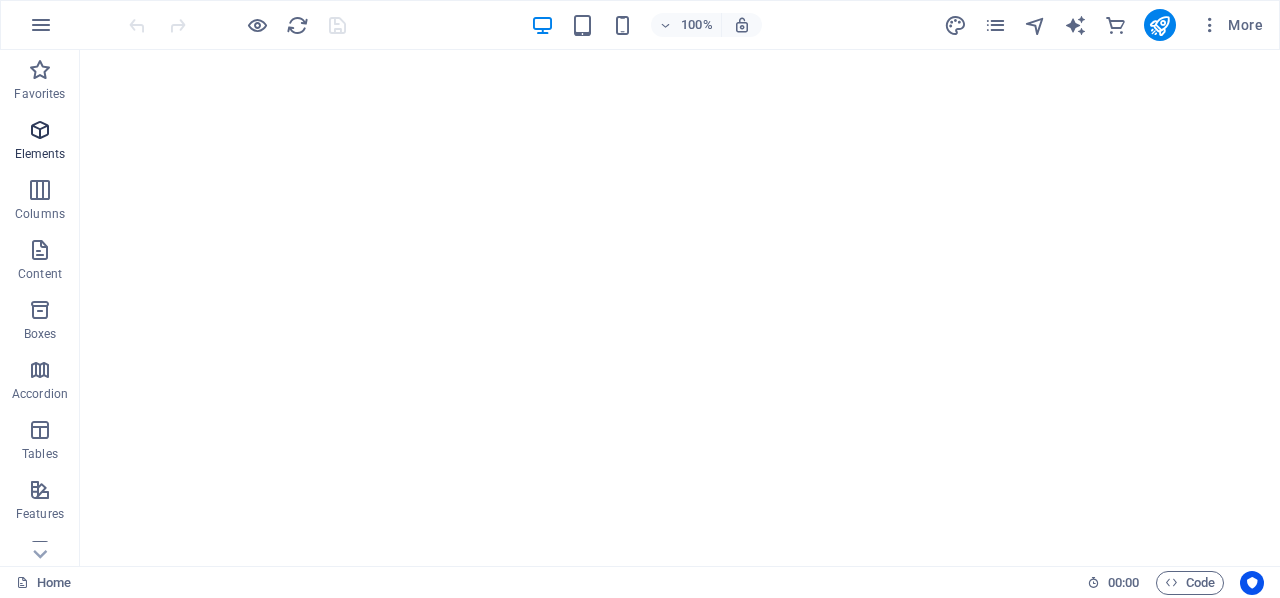 click at bounding box center [40, 130] 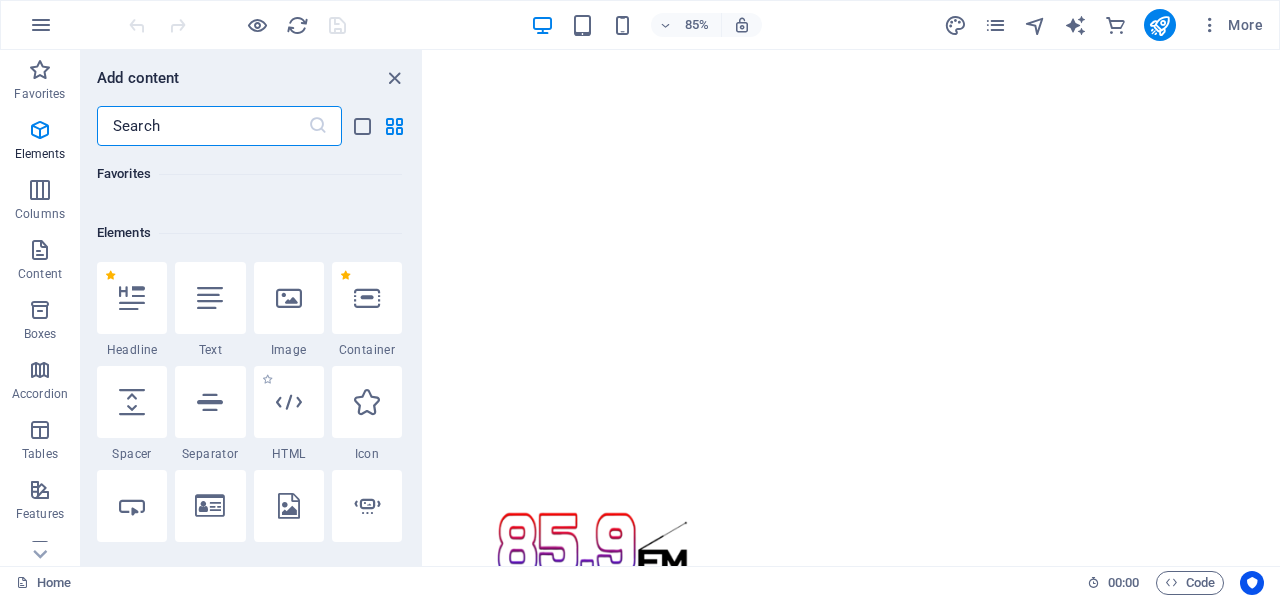 scroll, scrollTop: 213, scrollLeft: 0, axis: vertical 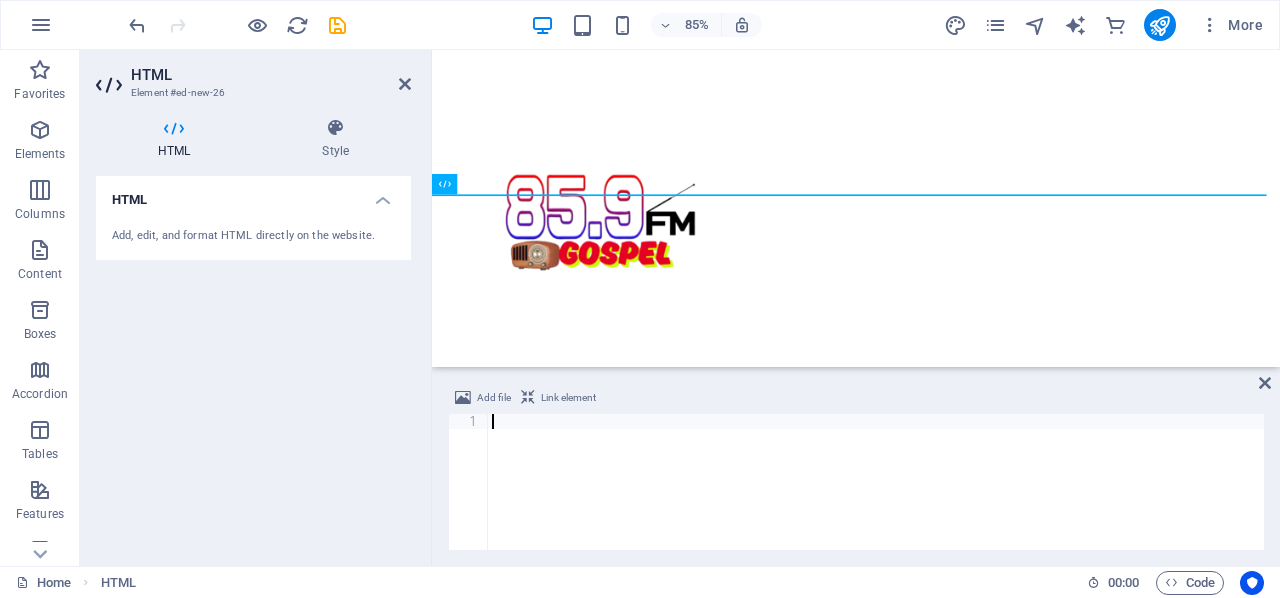 paste on "<a href="http://livetrafficfeed.com/3d-visitor-maps" id="LTF_3d_maps">Live 3D Globes Visitor</a><script type="text/javascript" src="//cdn.livetrafficfeed.com/static/3d-maps/live.js?o=198ade&amp;l=335443&amp;b=008000&amp;c=15ff00&amp;root=0&amp;timezone=America%2FSao_Paulo&amp;s=200" async="async"></script>" 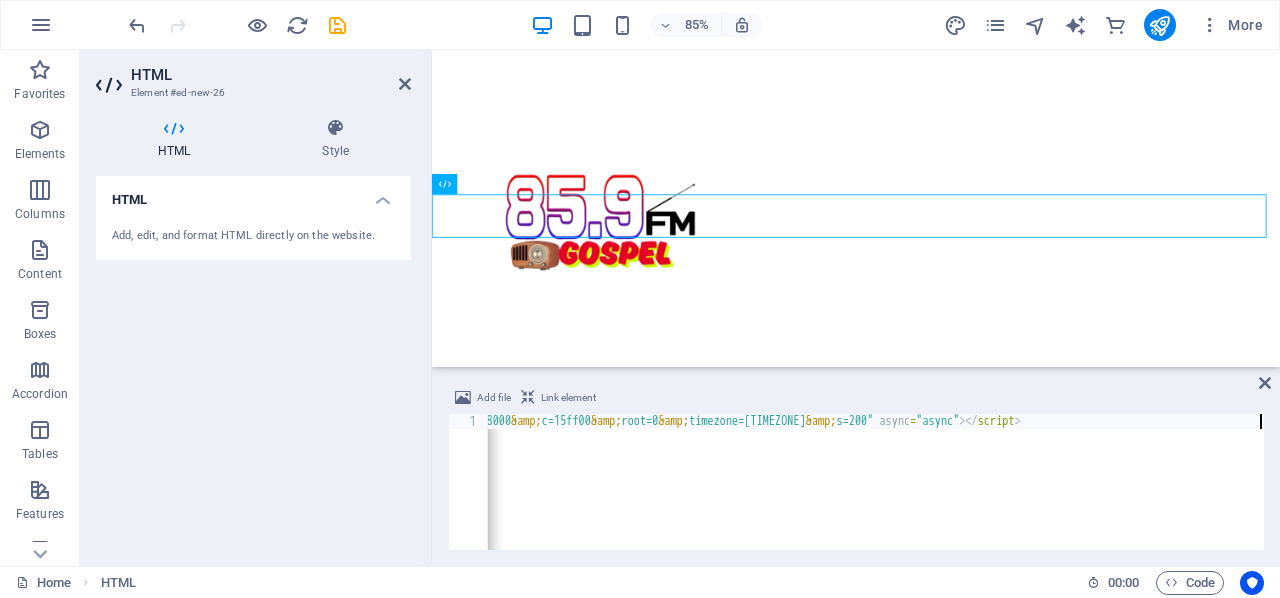 click on "HTML Add, edit, and format HTML directly on the website." at bounding box center (253, 363) 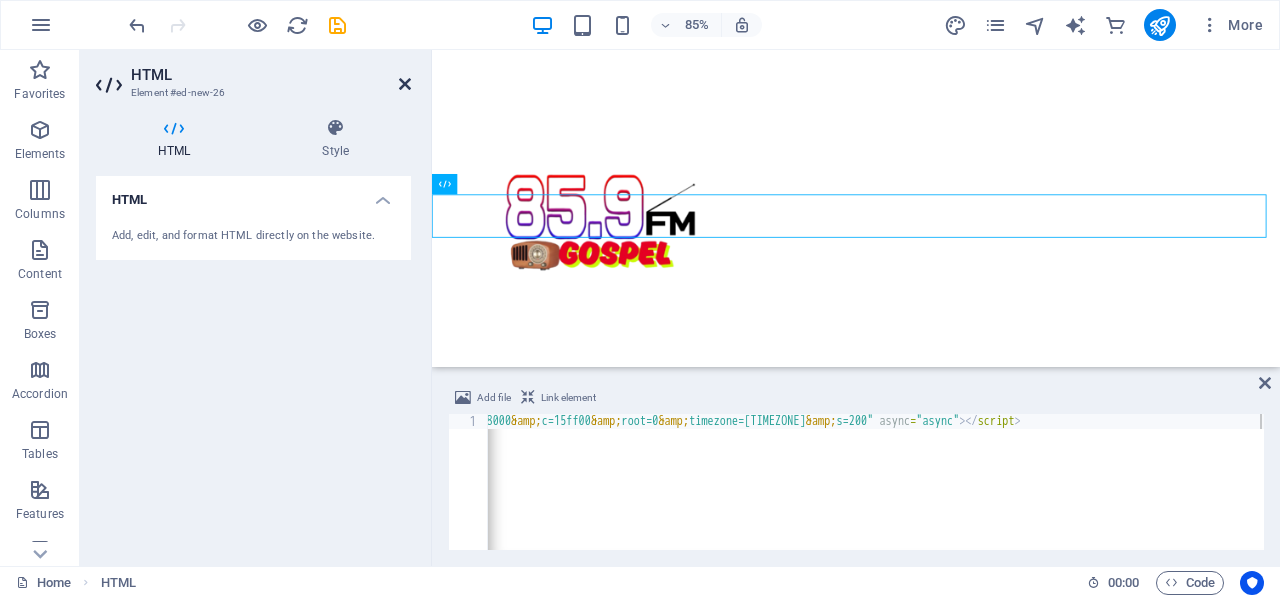 click at bounding box center [405, 84] 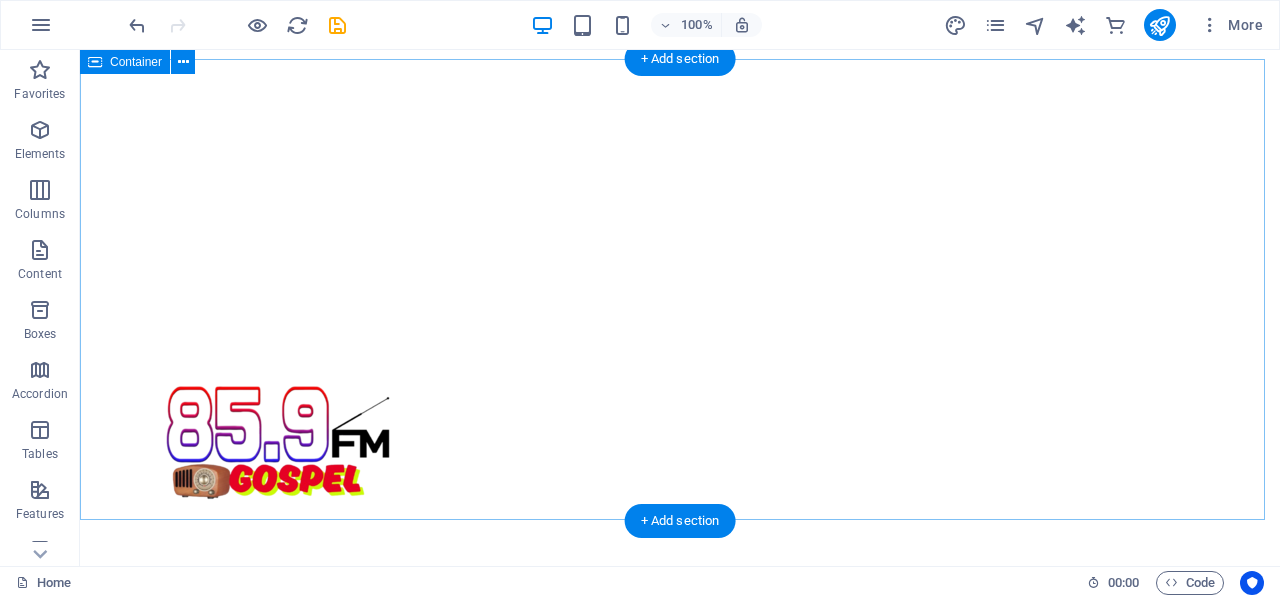 scroll, scrollTop: 204, scrollLeft: 0, axis: vertical 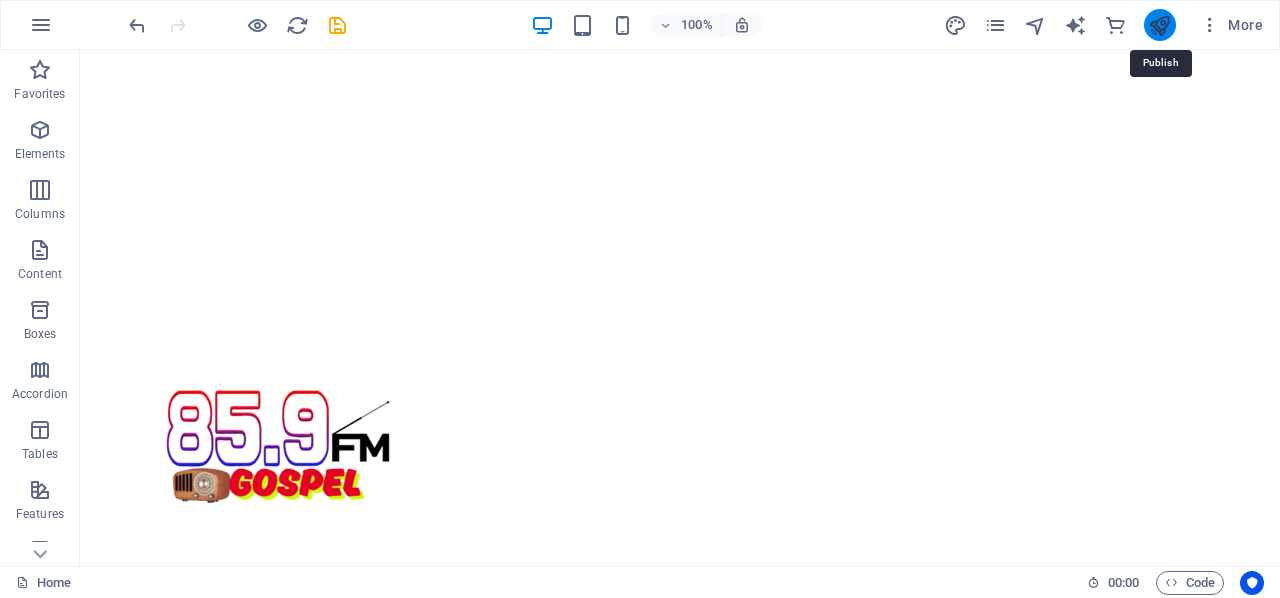 click at bounding box center (1159, 25) 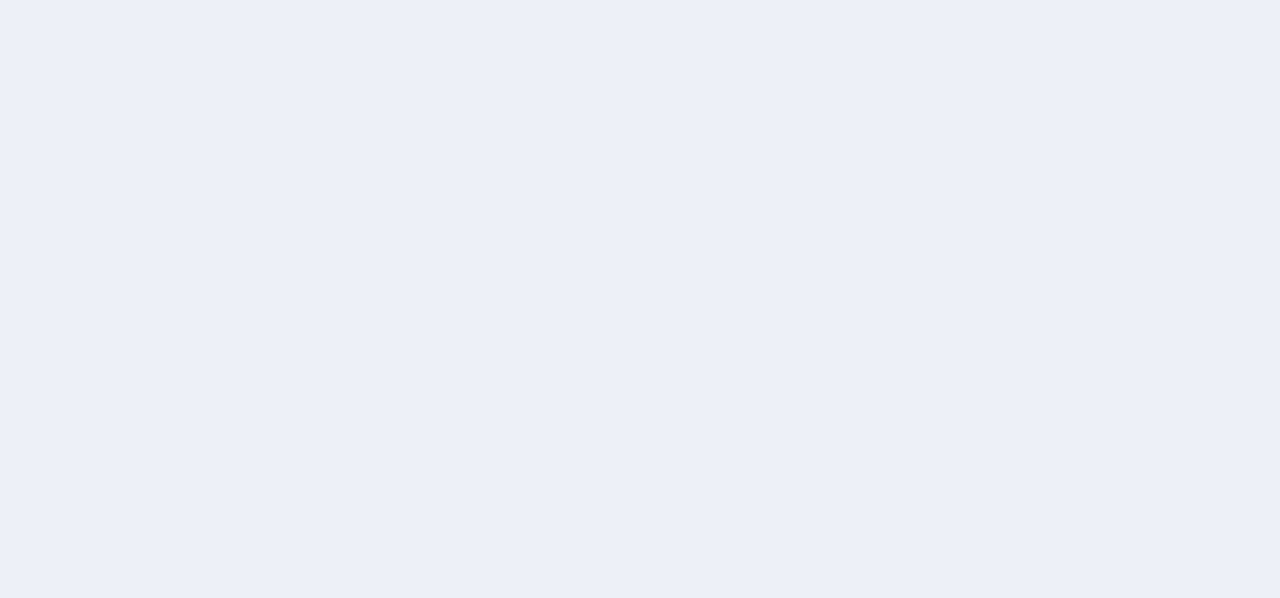 scroll, scrollTop: 0, scrollLeft: 0, axis: both 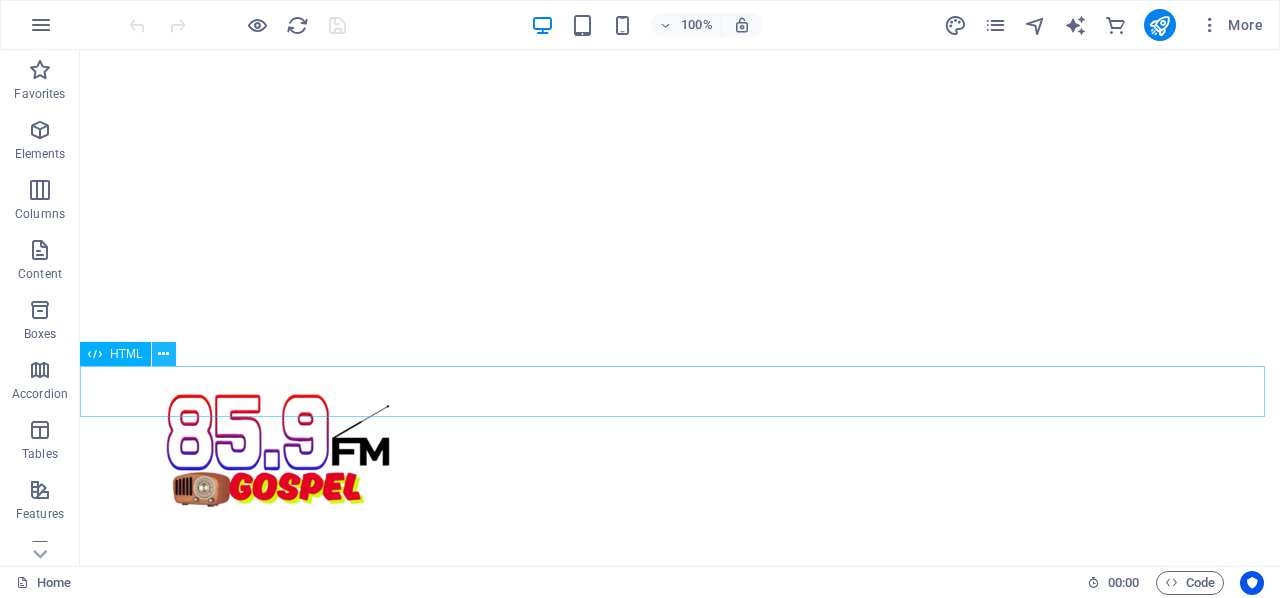 click at bounding box center (163, 354) 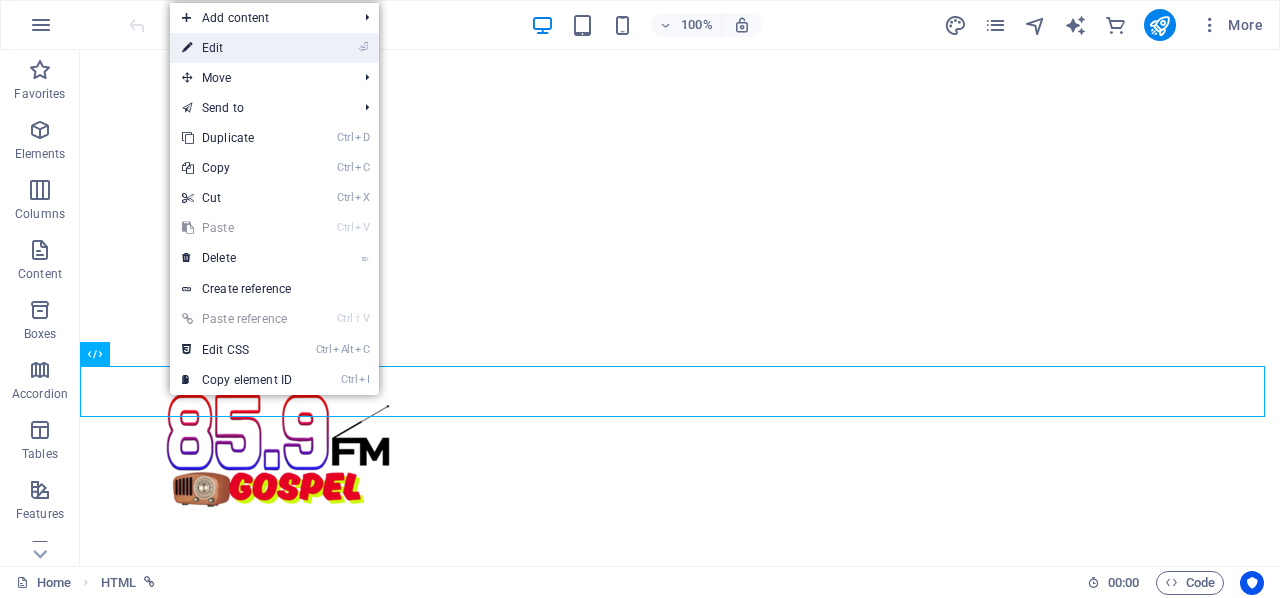 click on "⏎  Edit" at bounding box center (237, 48) 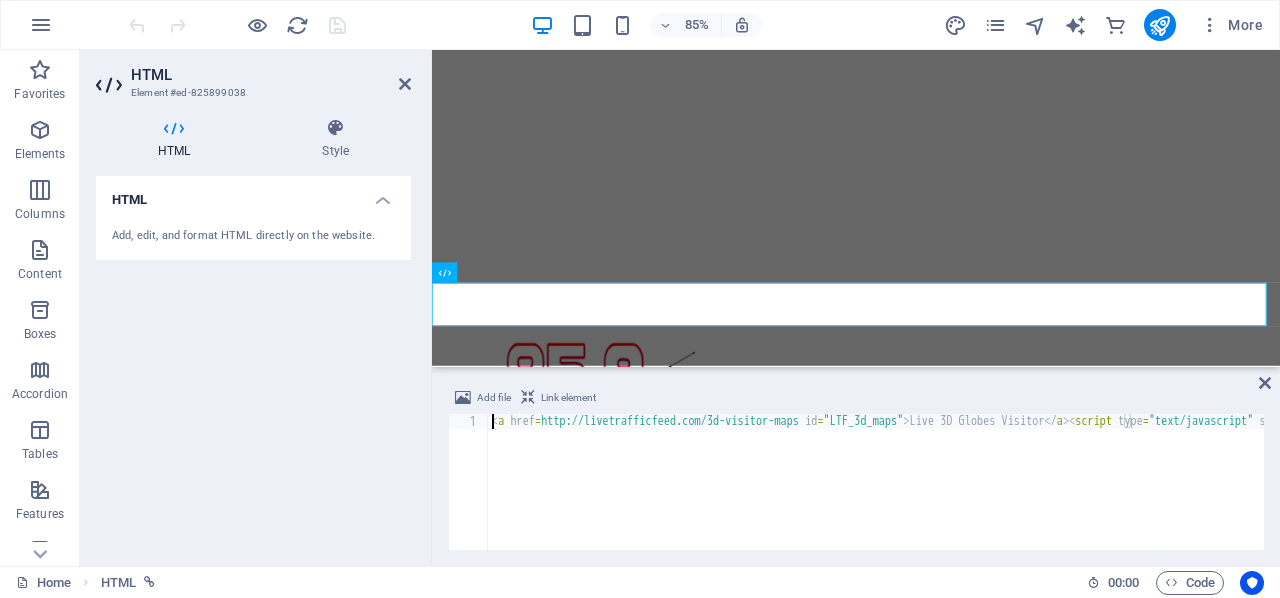 click on "http://livetrafficfeed.com/3d-visitor-maps id=LTF_3d_maps Live 3D Globes Visitor //cdn.livetrafficfeed.com/static/3d-maps/live.js?o=198ade l=335443 b=008000 c=15ff00 root=0 timezone=[REGION] s=200 async=async" at bounding box center (1526, 495) 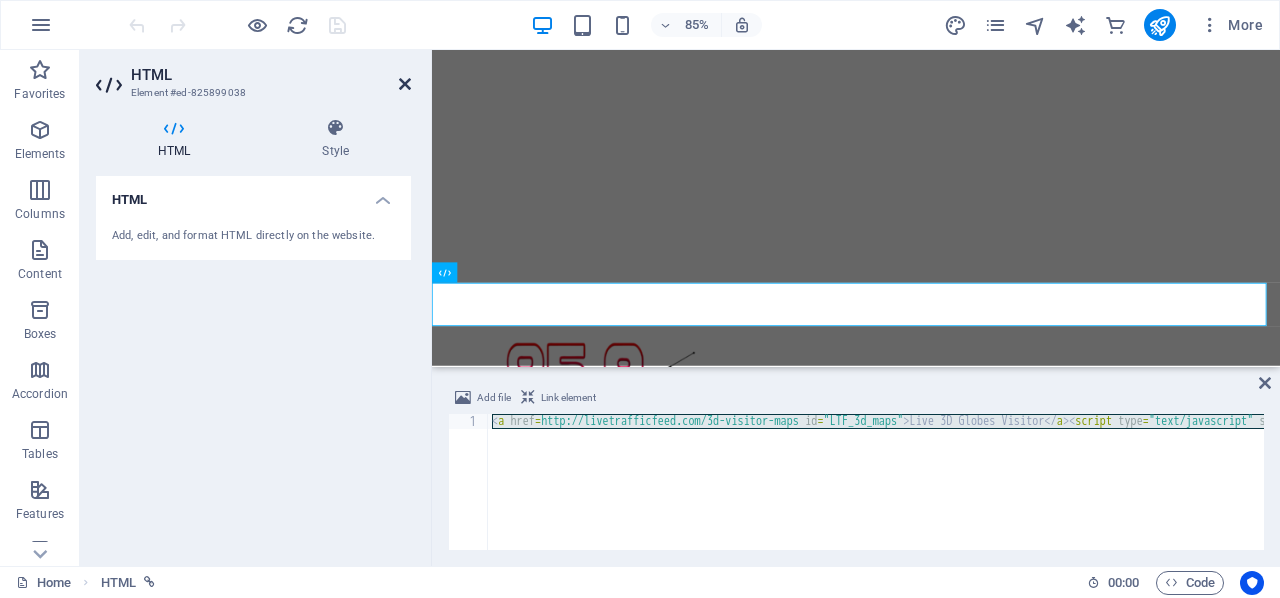 click at bounding box center (405, 84) 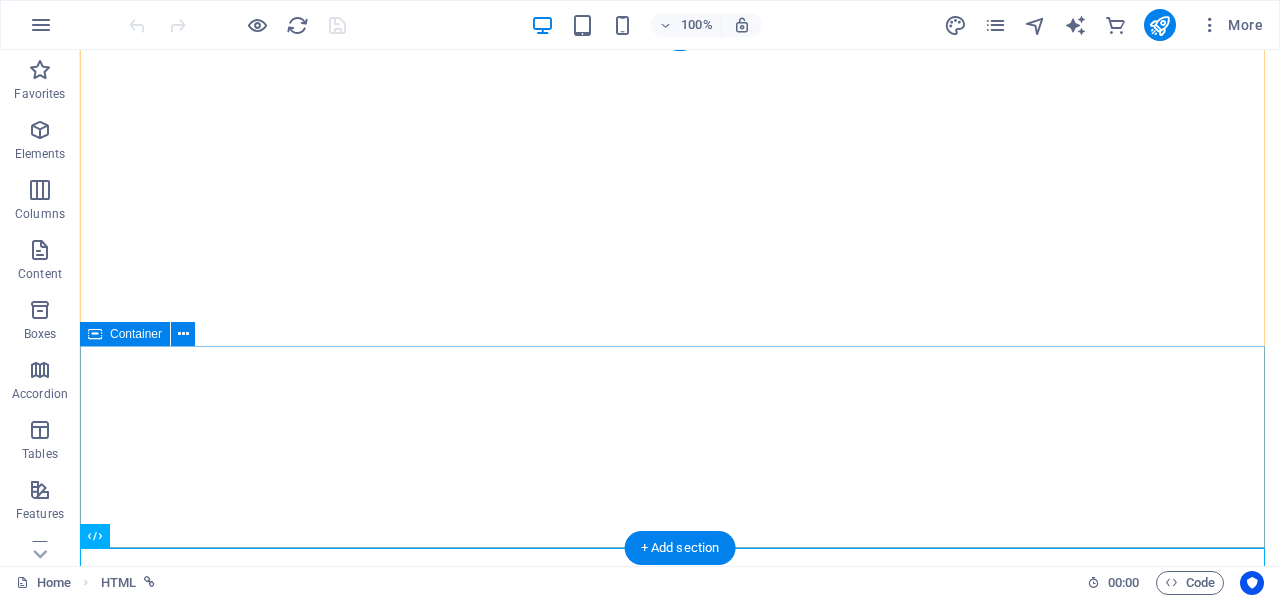 scroll, scrollTop: 0, scrollLeft: 0, axis: both 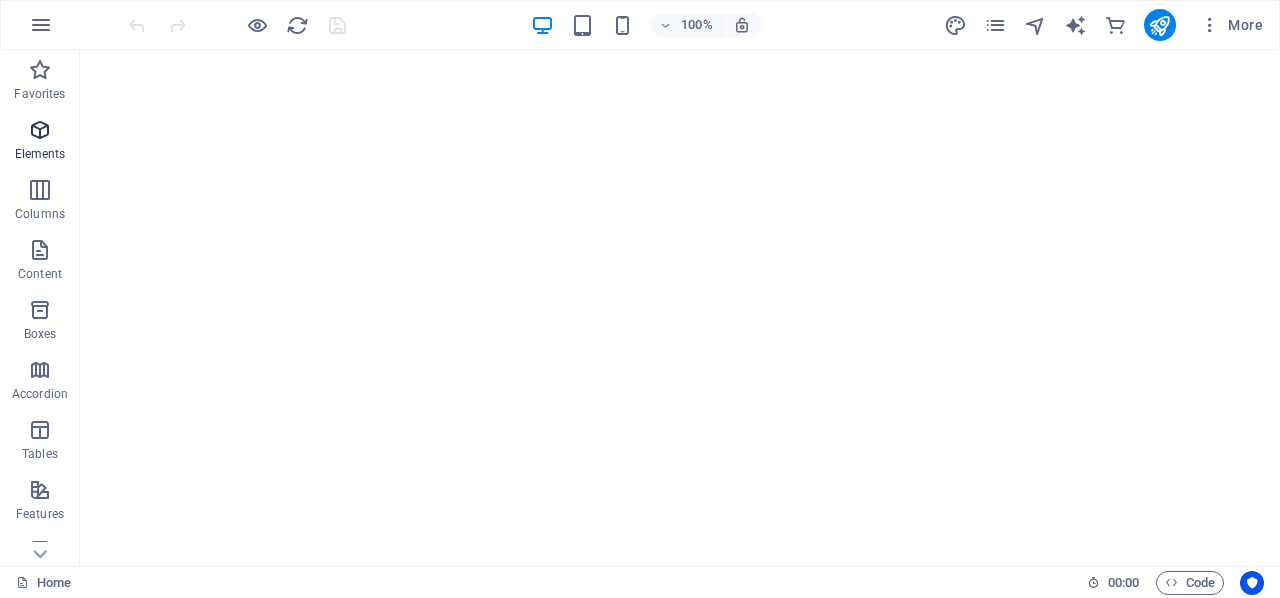 click at bounding box center (40, 130) 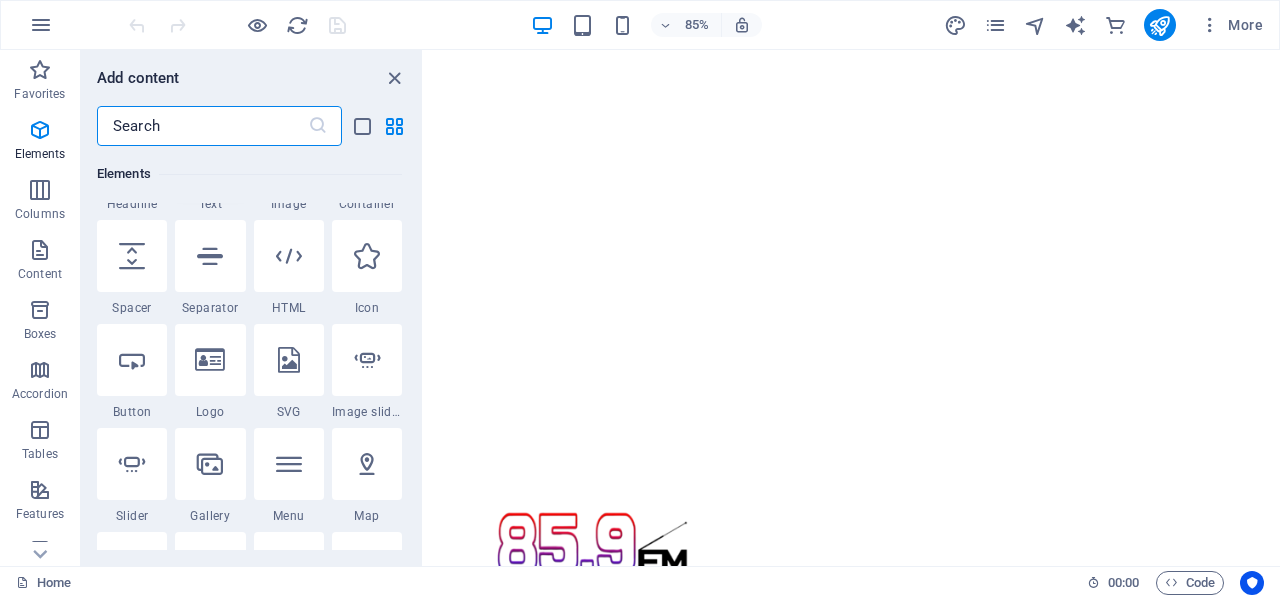 scroll, scrollTop: 400, scrollLeft: 0, axis: vertical 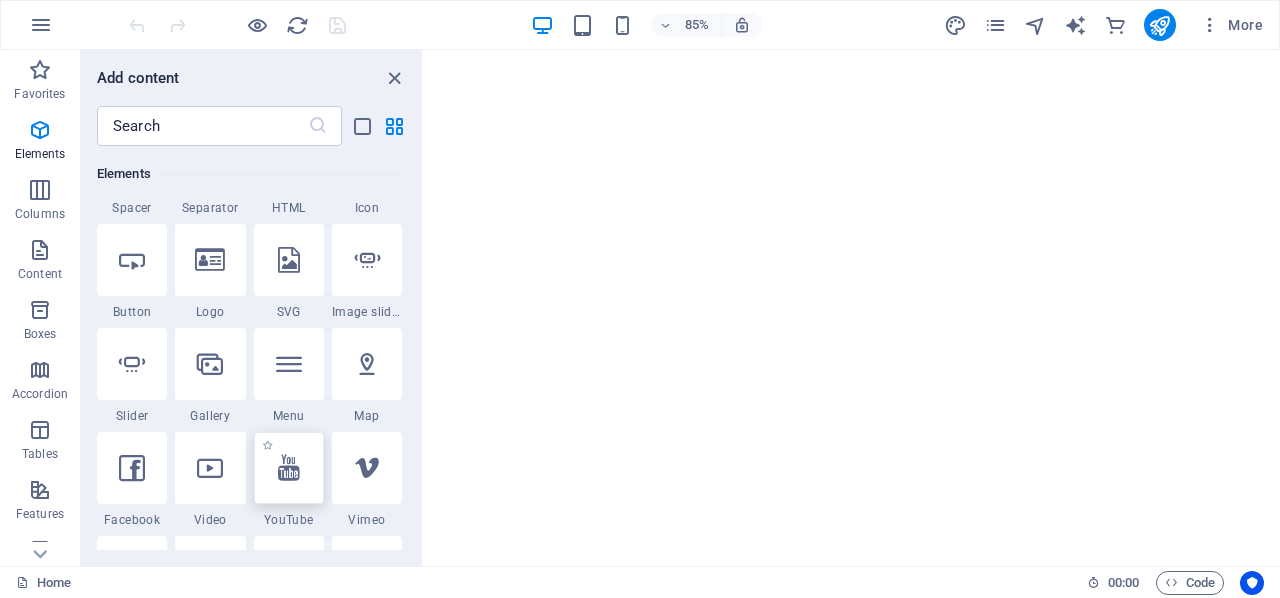 select on "ar16_9" 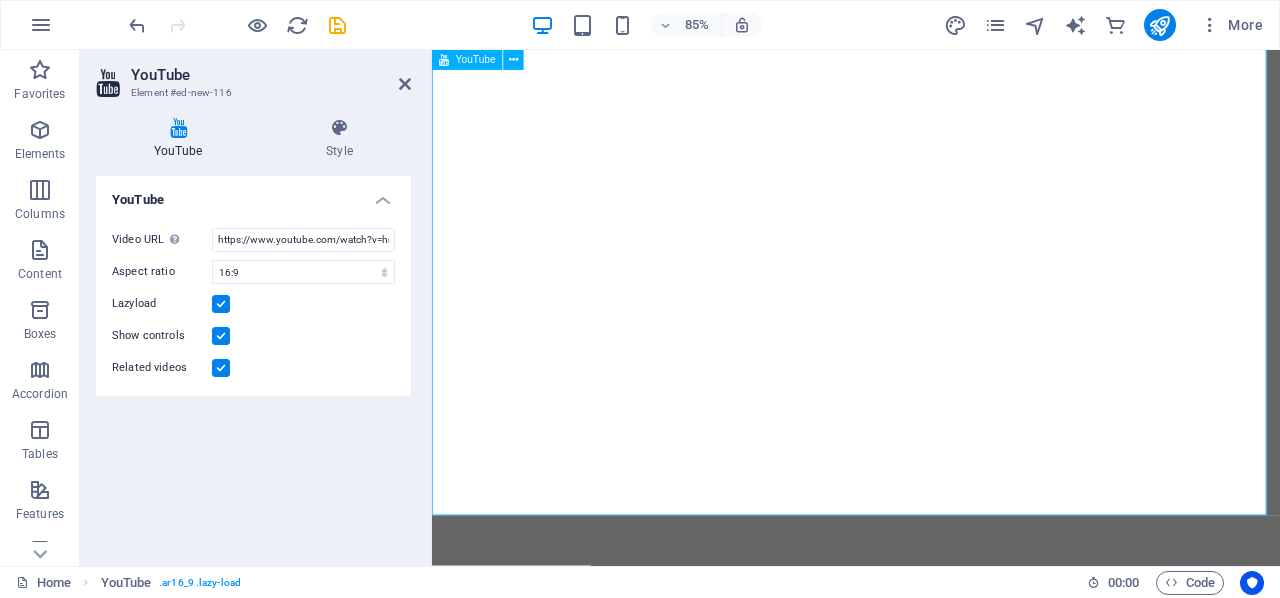 scroll, scrollTop: 0, scrollLeft: 0, axis: both 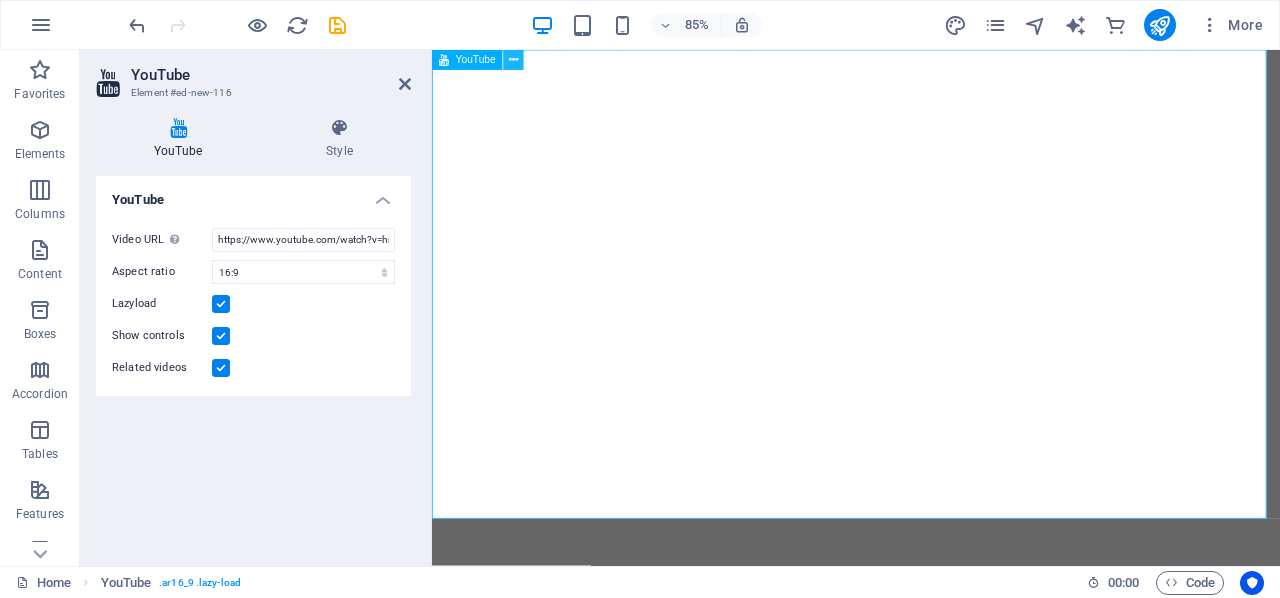 click at bounding box center (513, 60) 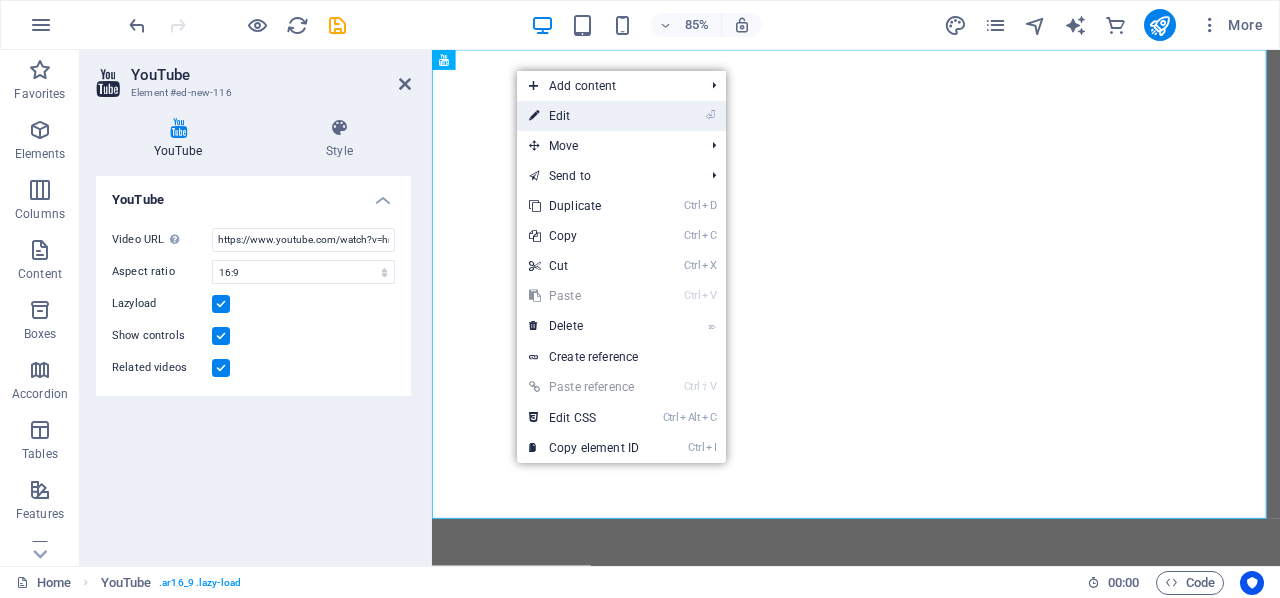click on "⏎  Edit" at bounding box center [584, 116] 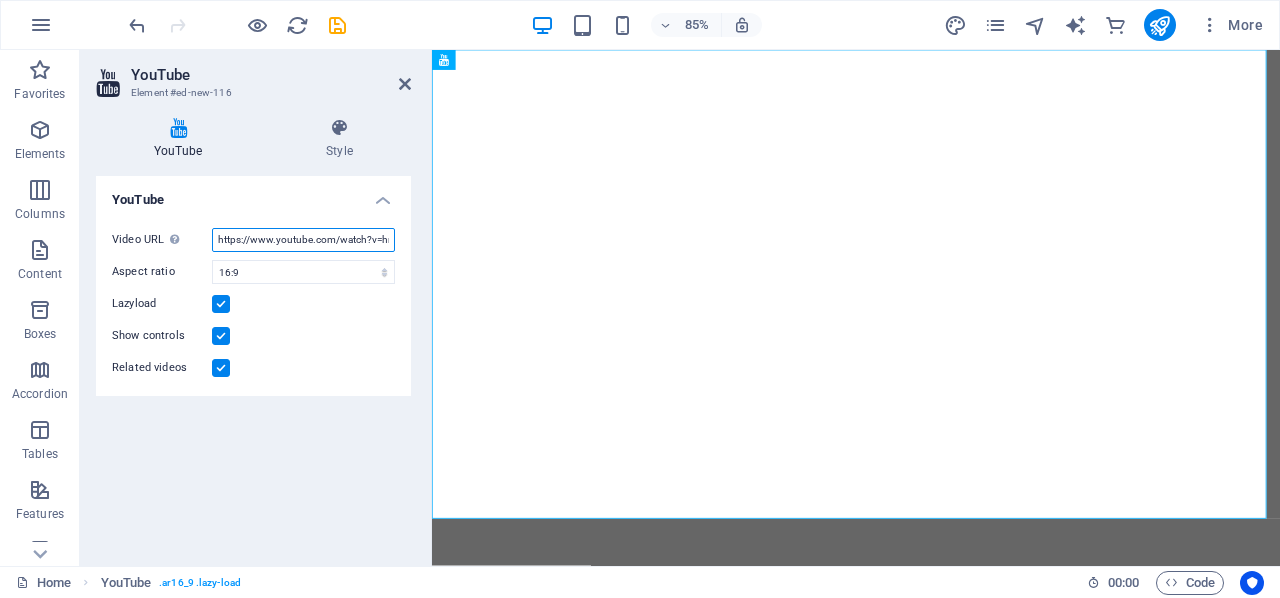 click on "https://www.youtube.com/watch?v=hnoviHgPHkY" at bounding box center [303, 240] 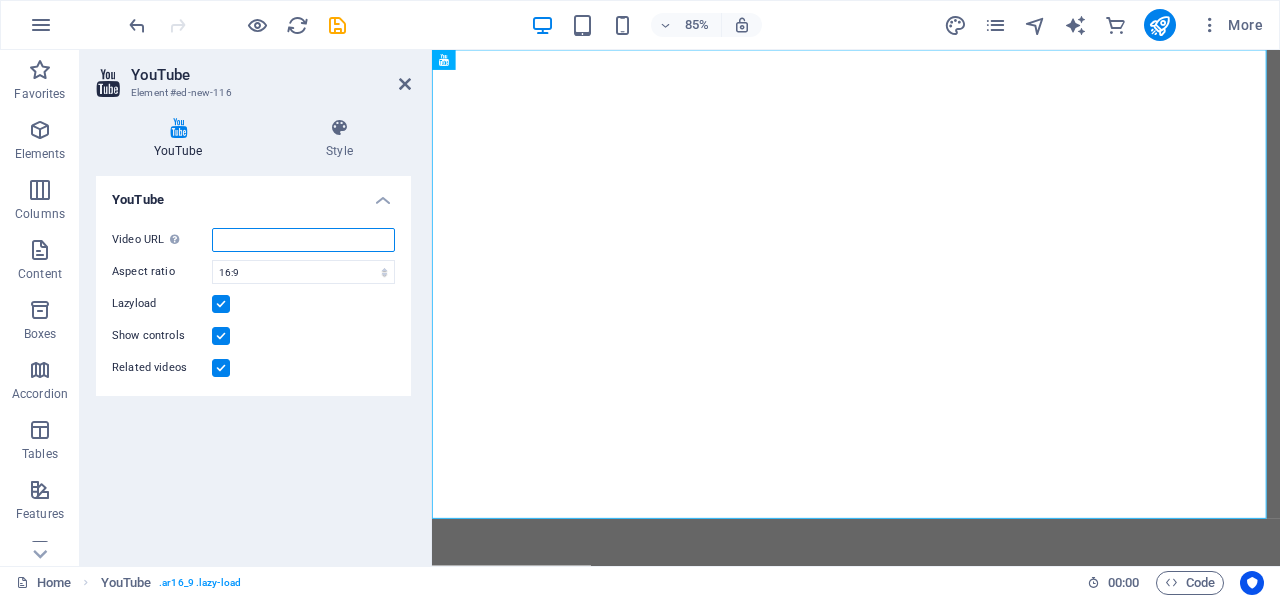 paste on "https://www.youtube.com/@85.9Gospelfm" 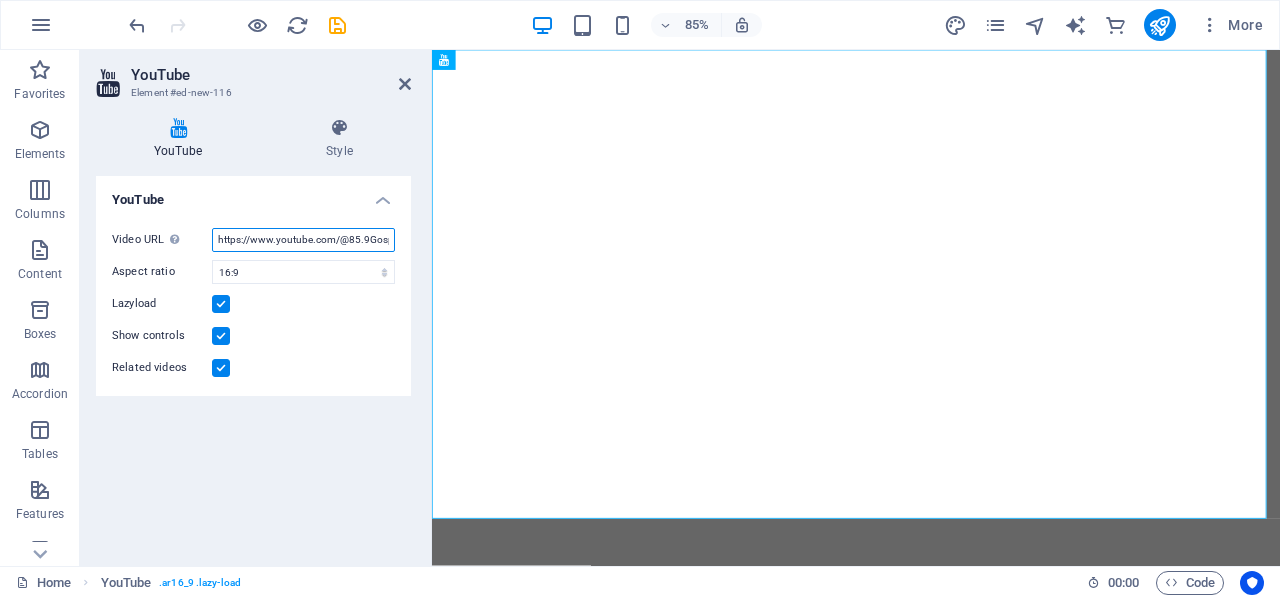 scroll, scrollTop: 0, scrollLeft: 18, axis: horizontal 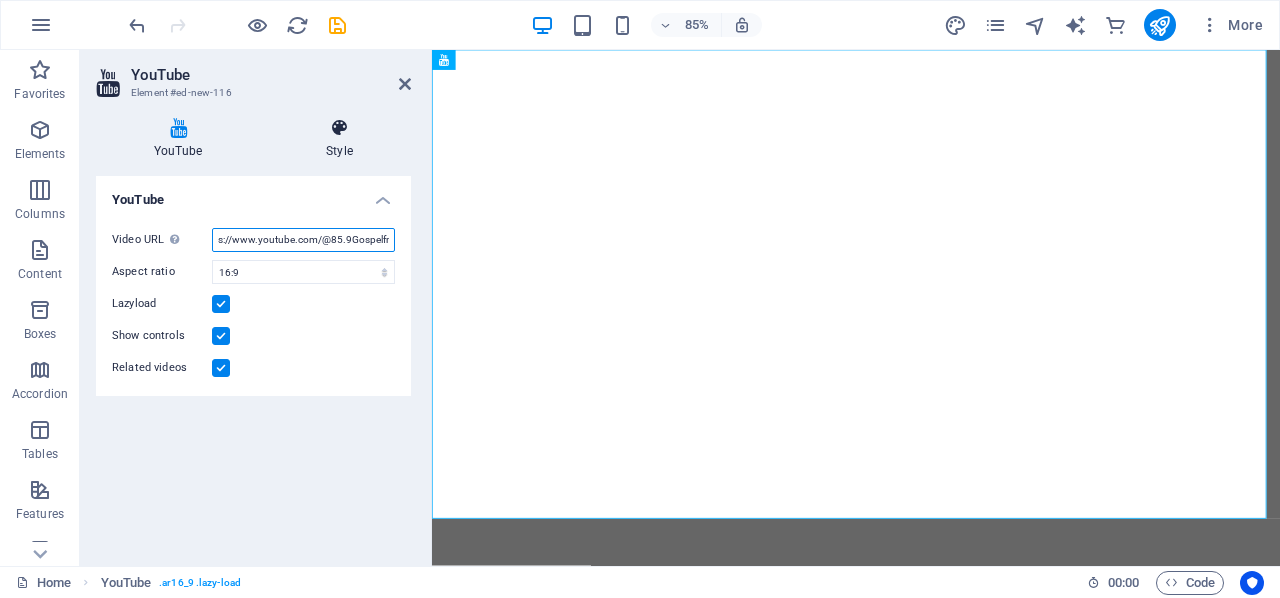 type on "https://www.youtube.com/@85.9Gospelfm" 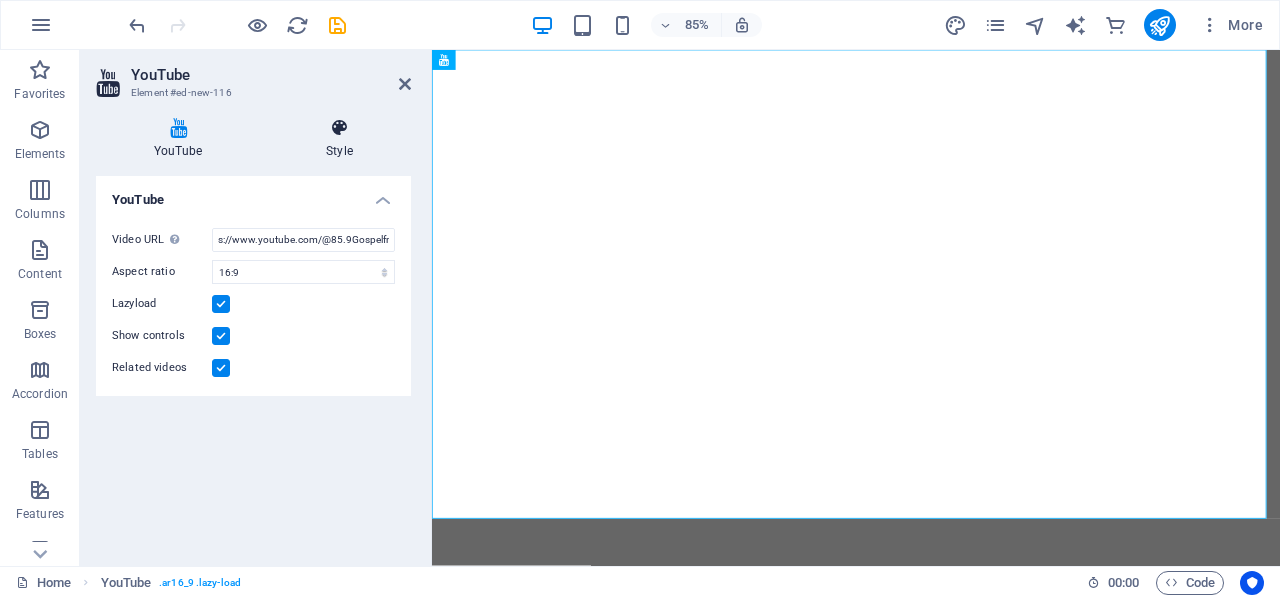 click at bounding box center [339, 128] 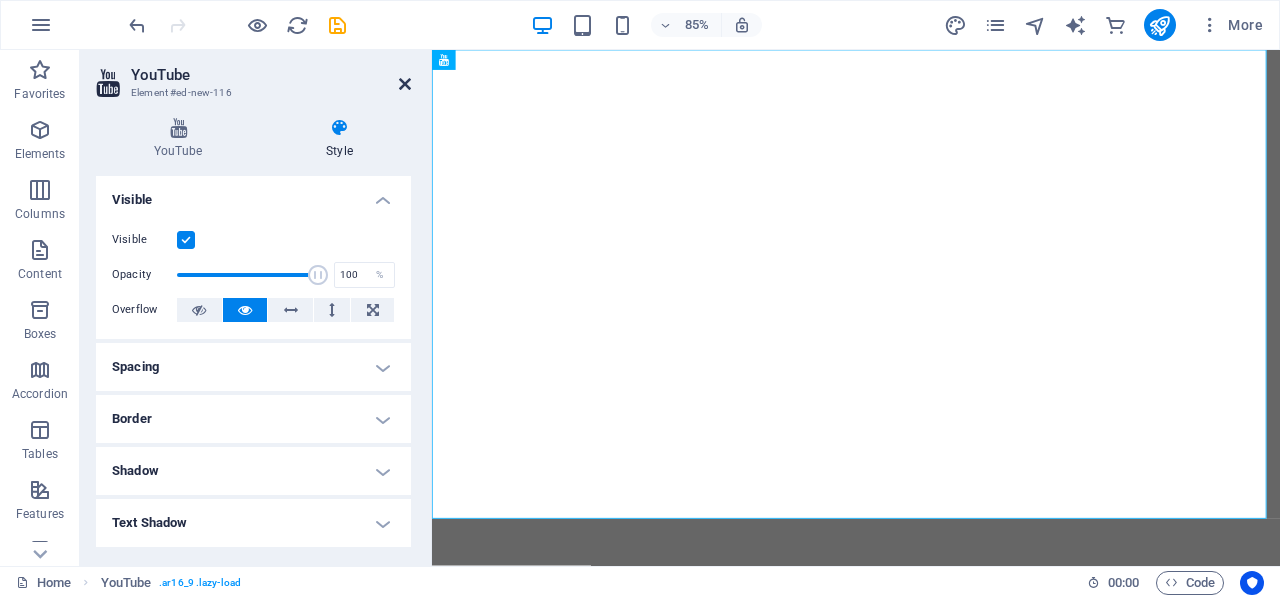 drag, startPoint x: 400, startPoint y: 75, endPoint x: 320, endPoint y: 37, distance: 88.56636 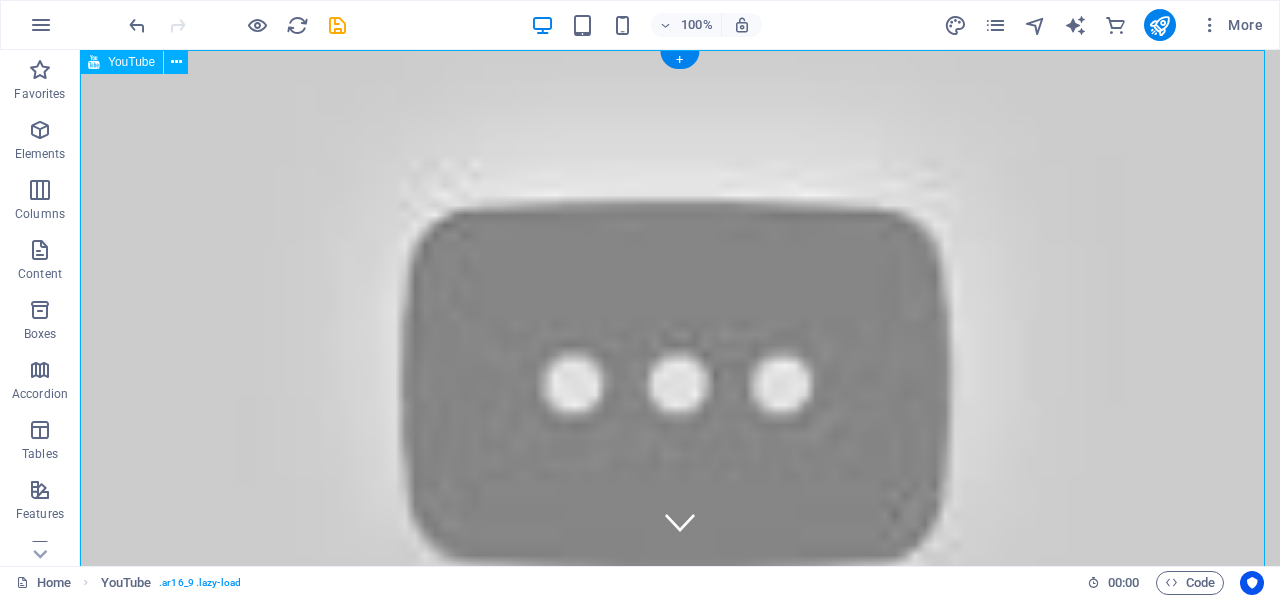 scroll, scrollTop: 0, scrollLeft: 0, axis: both 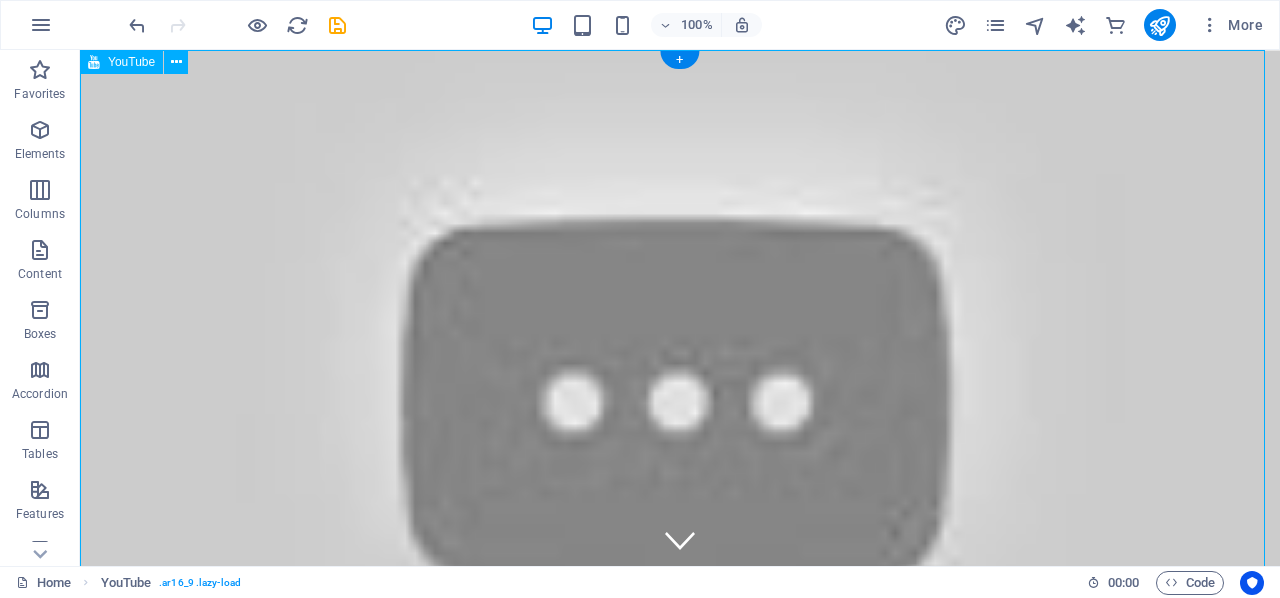 click at bounding box center (680, 387) 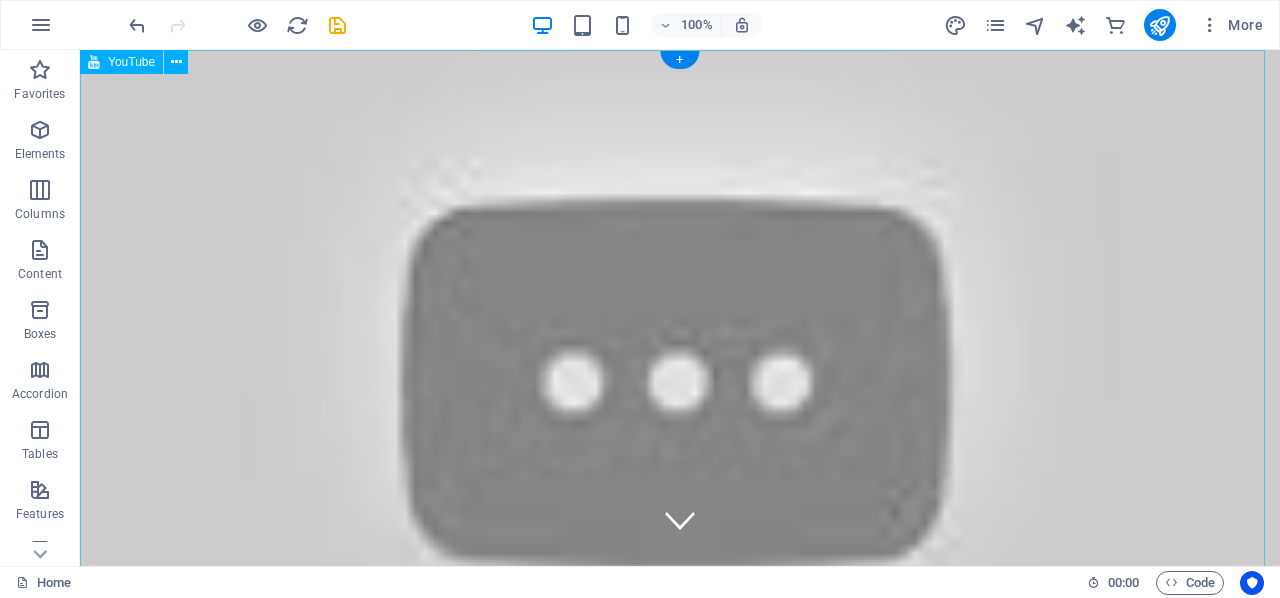 scroll, scrollTop: 0, scrollLeft: 0, axis: both 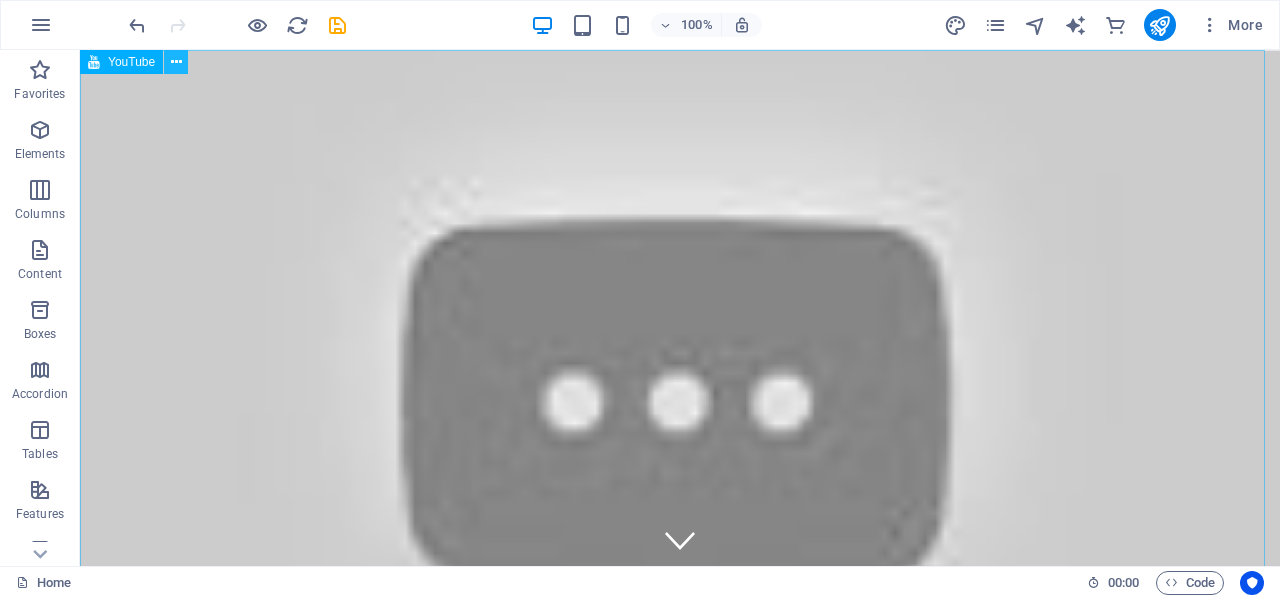 click at bounding box center [176, 62] 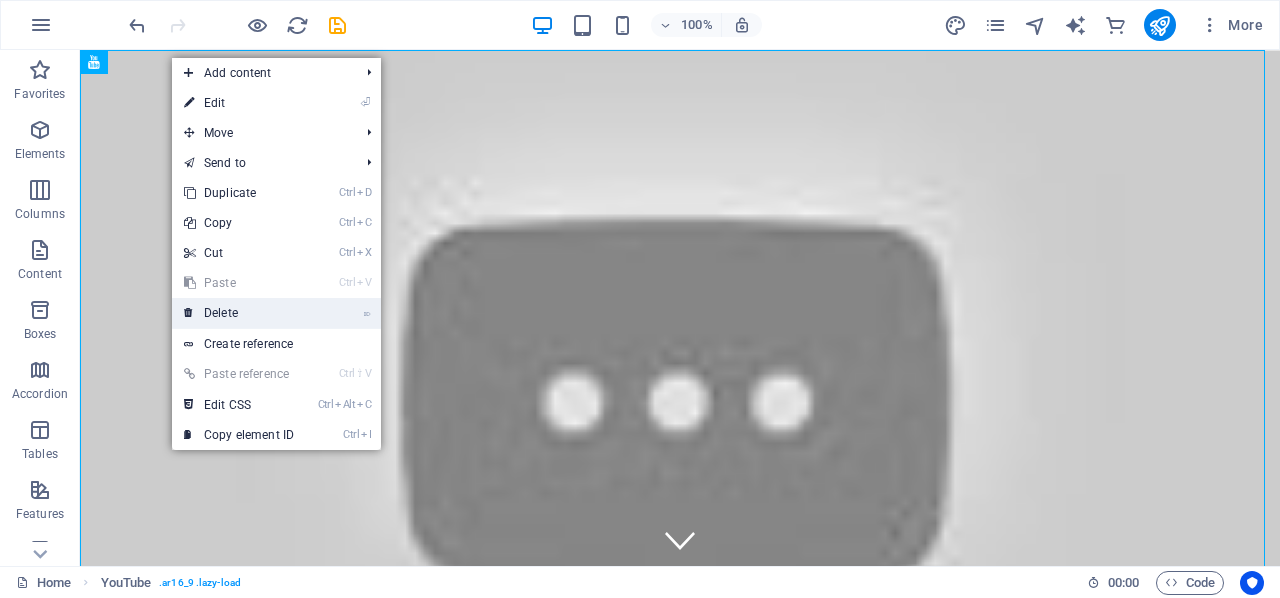drag, startPoint x: 238, startPoint y: 303, endPoint x: 263, endPoint y: 291, distance: 27.730848 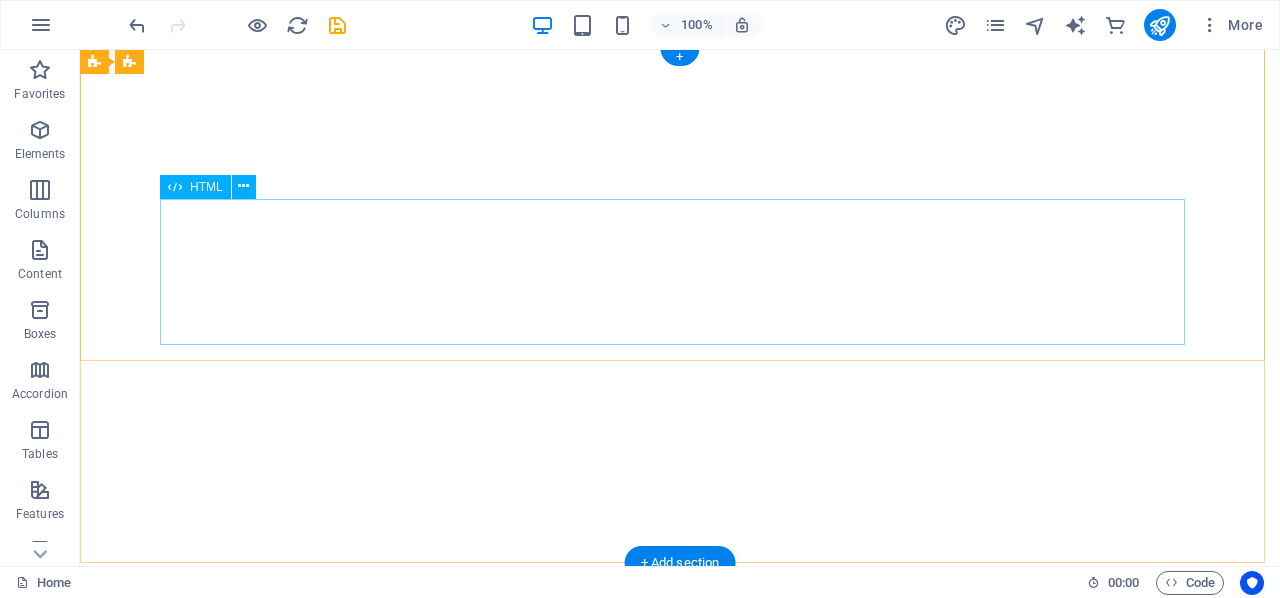 scroll, scrollTop: 0, scrollLeft: 0, axis: both 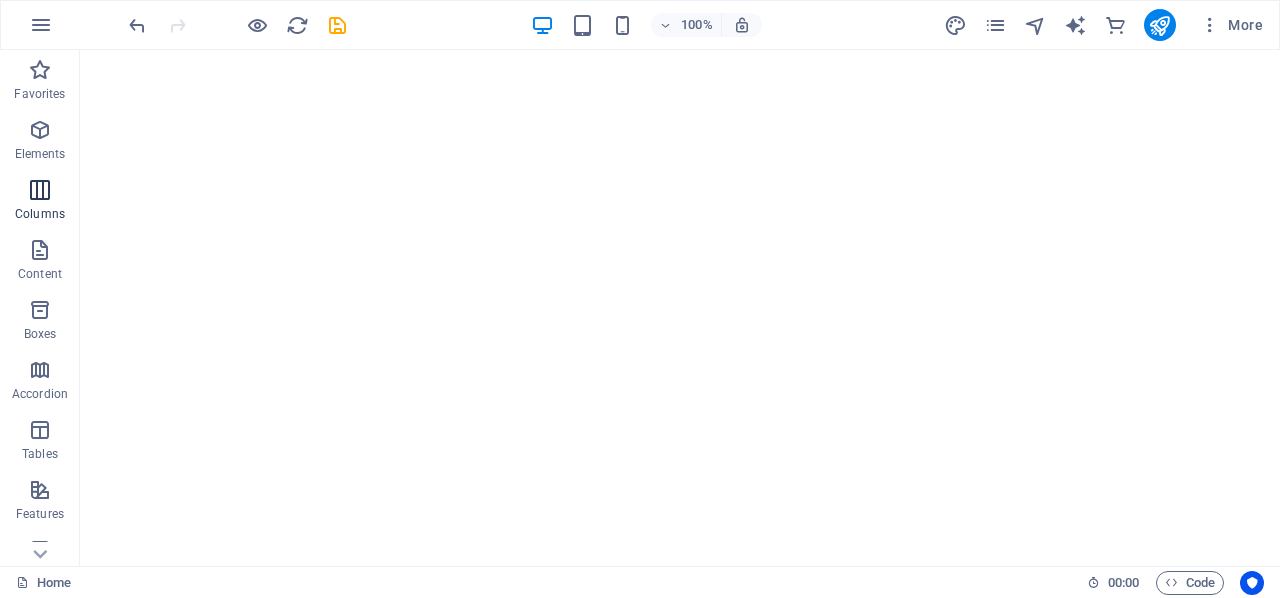click at bounding box center [40, 190] 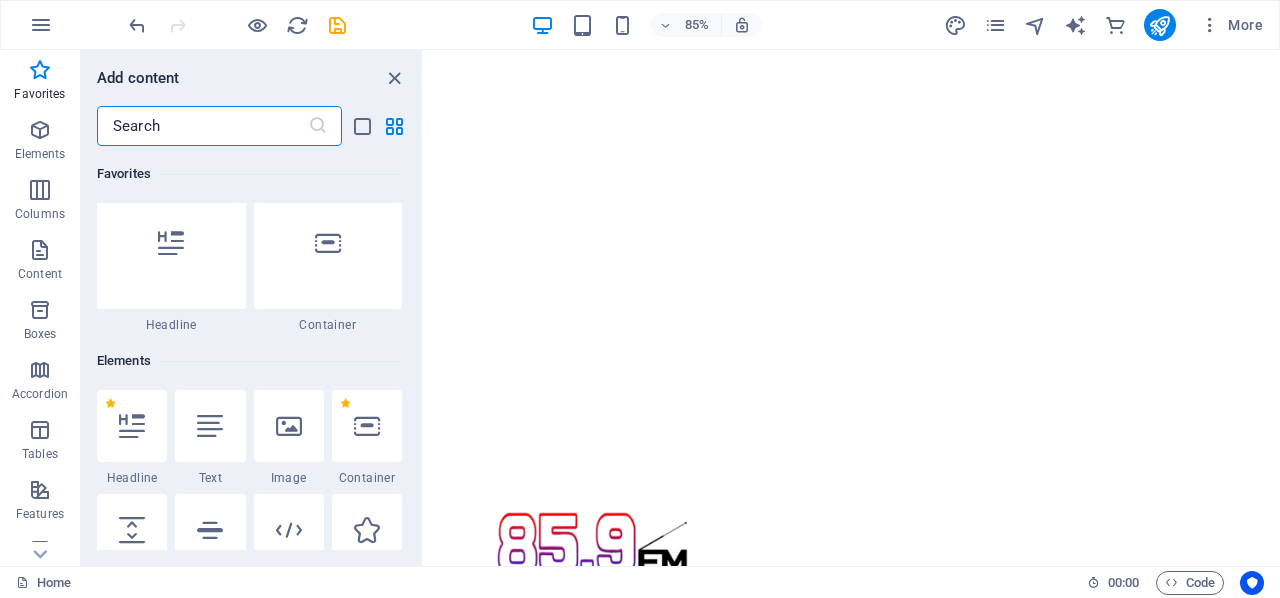 scroll, scrollTop: 0, scrollLeft: 0, axis: both 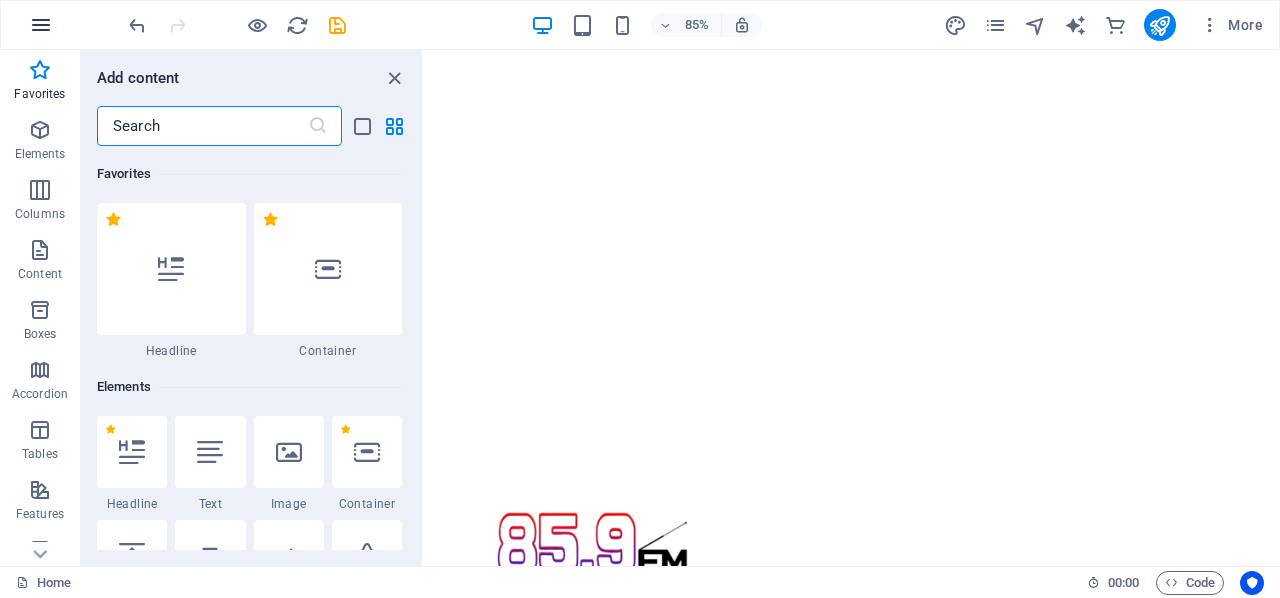 click at bounding box center (41, 25) 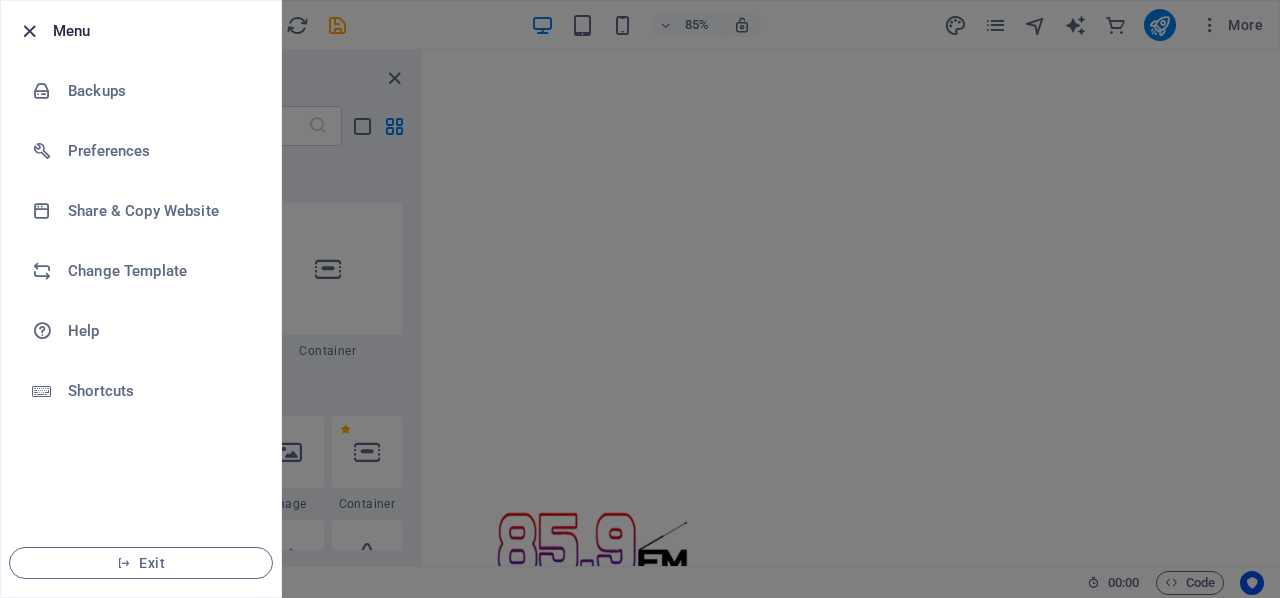 click at bounding box center (29, 31) 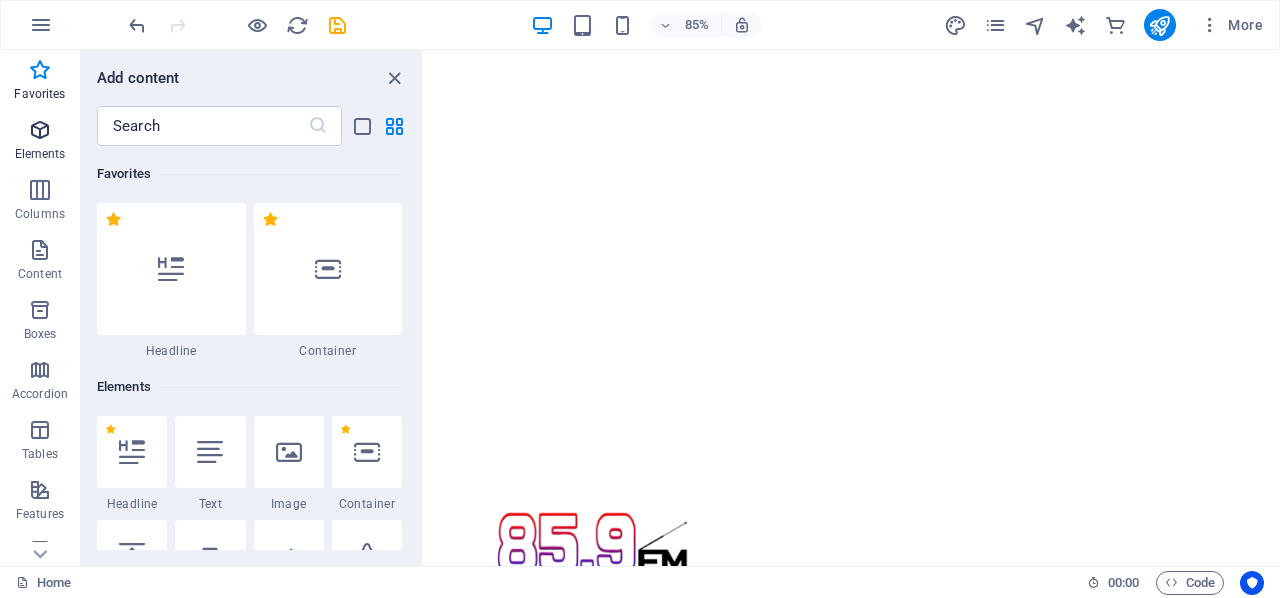 click at bounding box center [40, 130] 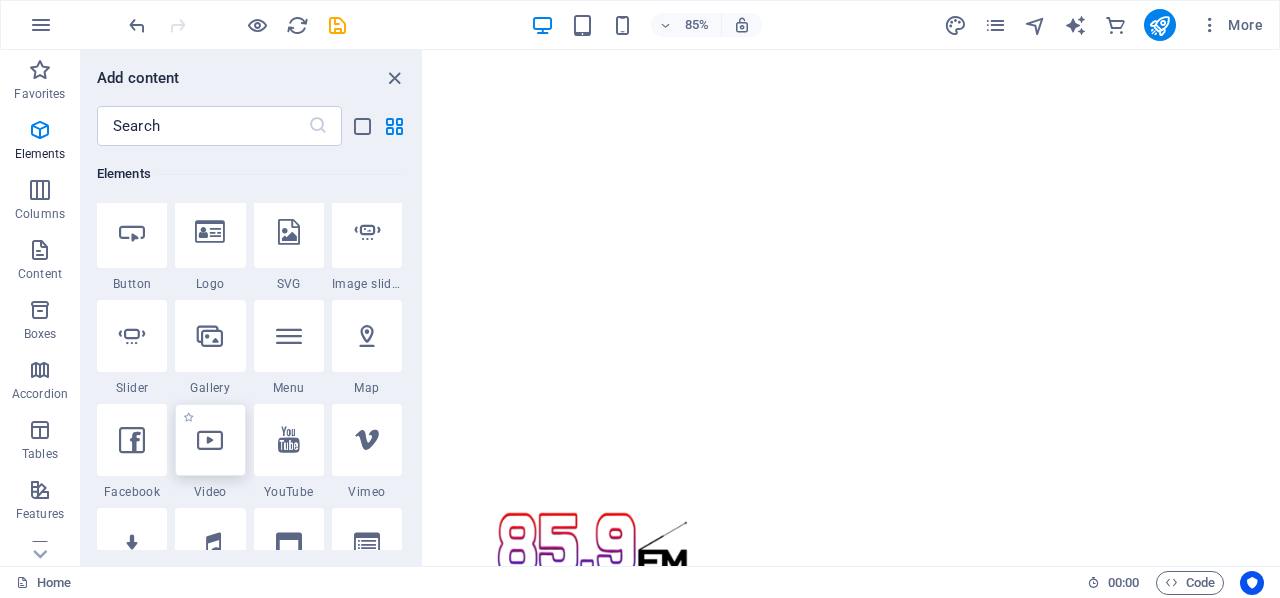scroll, scrollTop: 413, scrollLeft: 0, axis: vertical 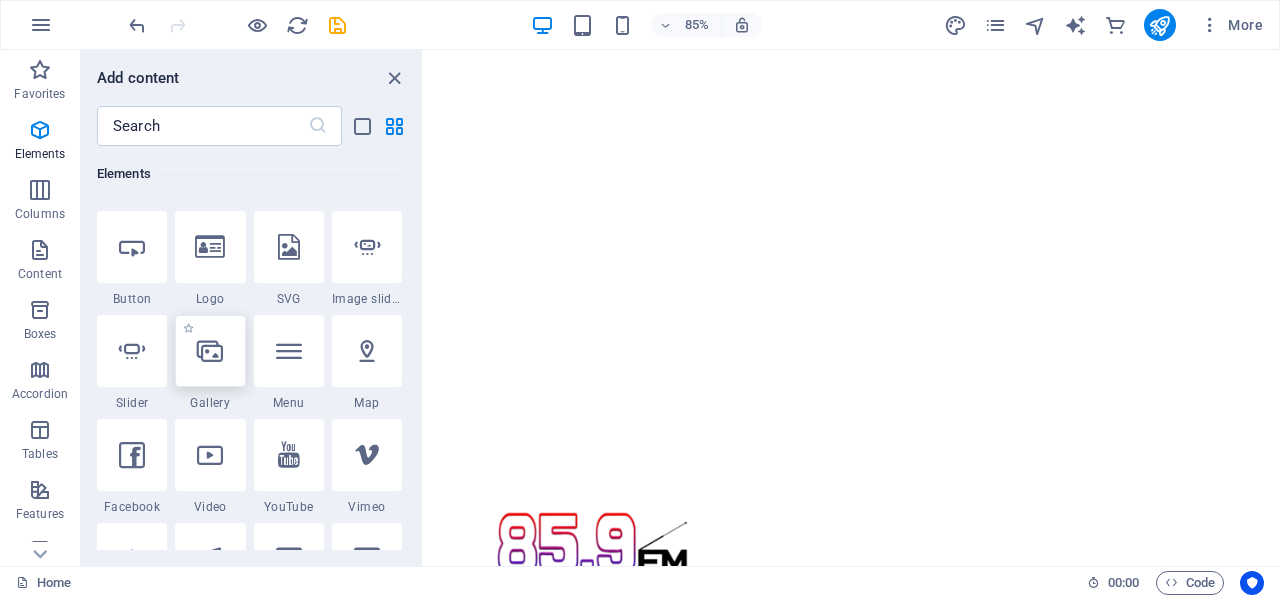 click at bounding box center [210, 351] 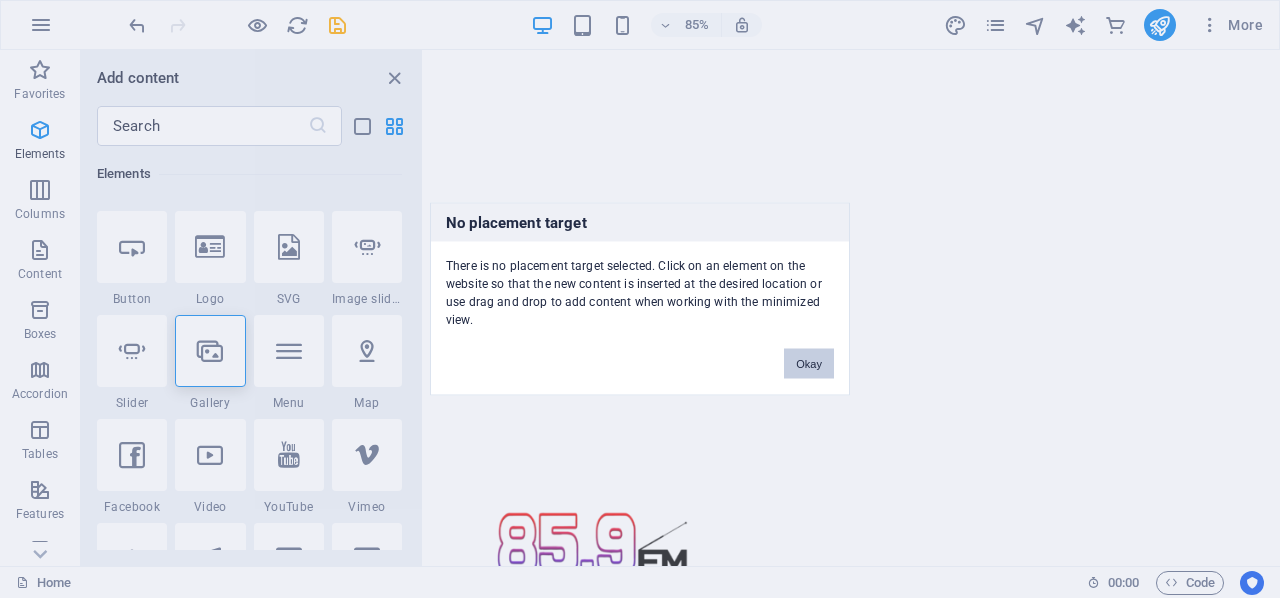 drag, startPoint x: 799, startPoint y: 359, endPoint x: 441, endPoint y: 365, distance: 358.05026 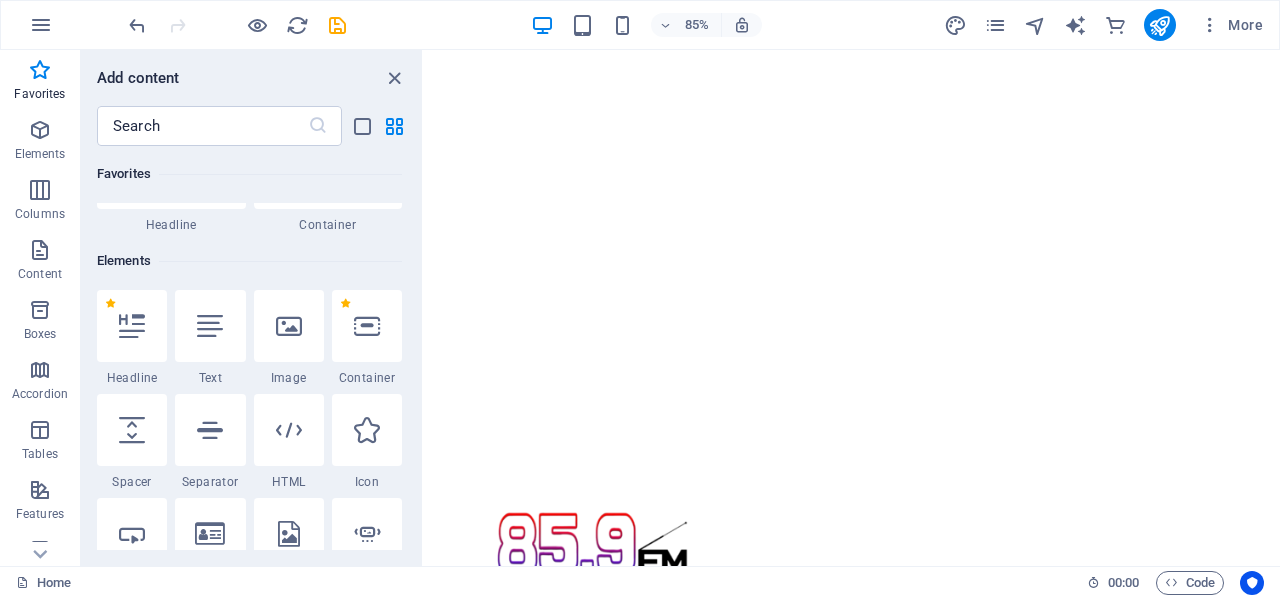 scroll, scrollTop: 113, scrollLeft: 0, axis: vertical 